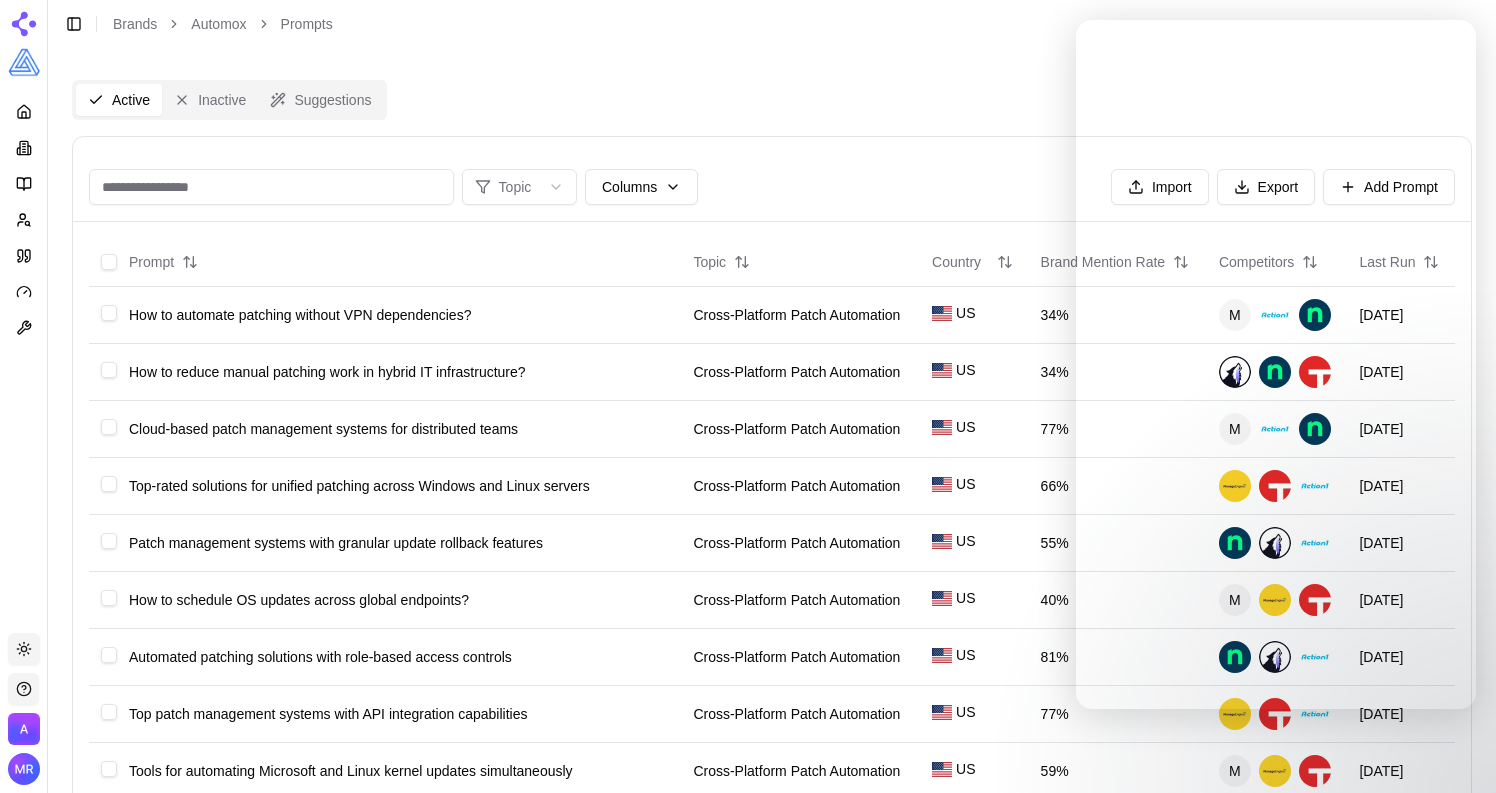 scroll, scrollTop: 0, scrollLeft: 0, axis: both 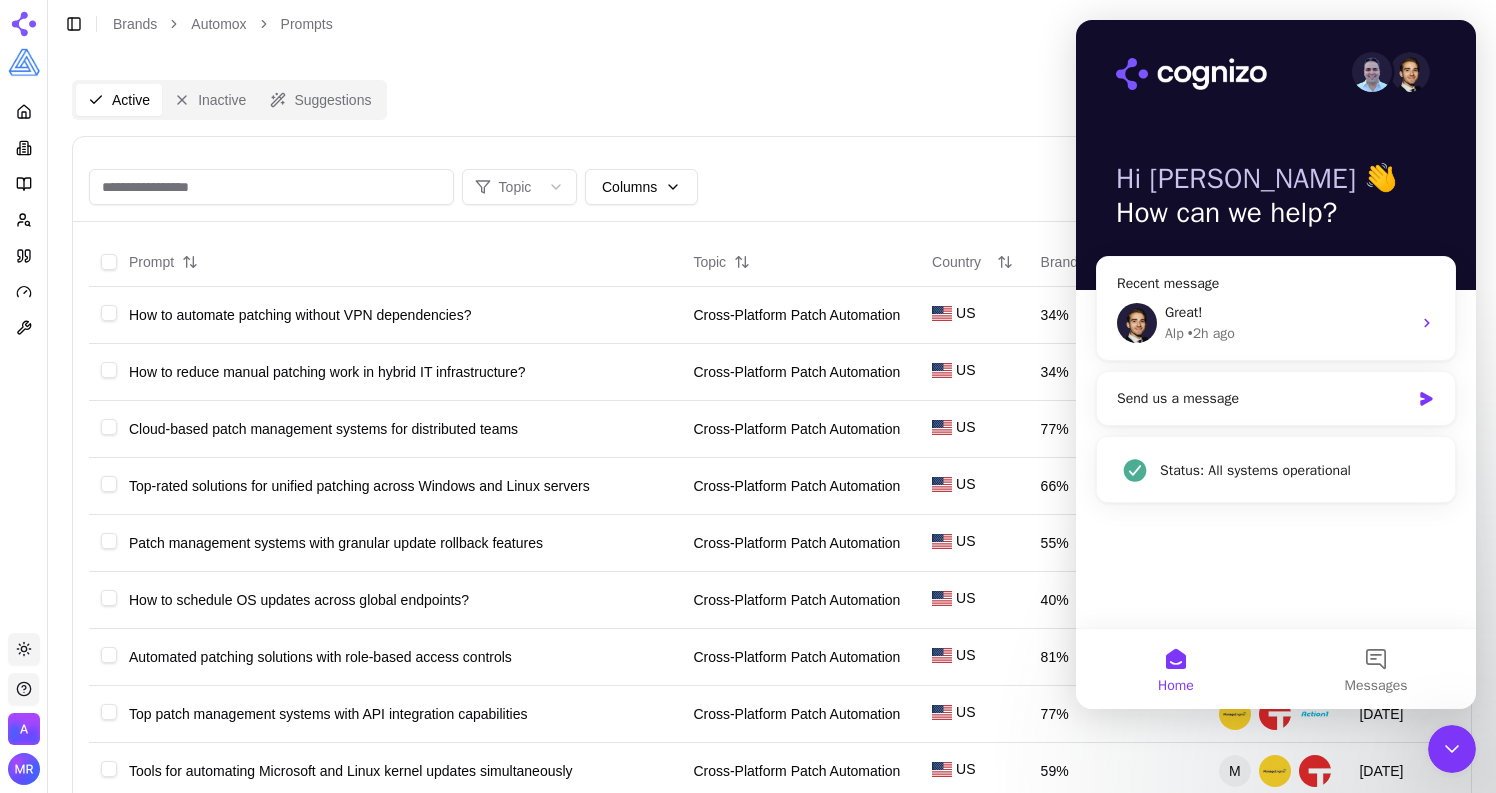 click 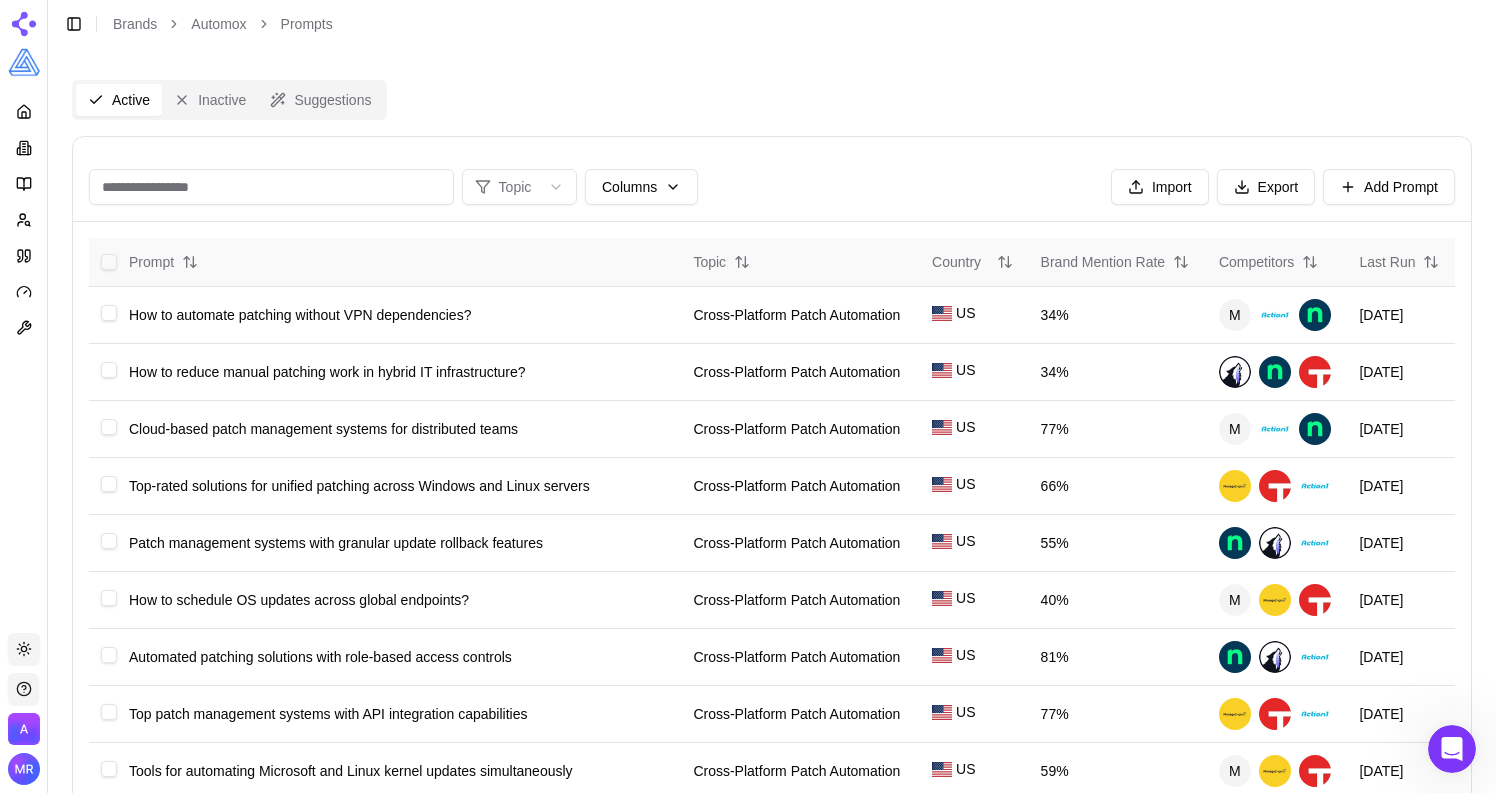 scroll, scrollTop: 0, scrollLeft: 0, axis: both 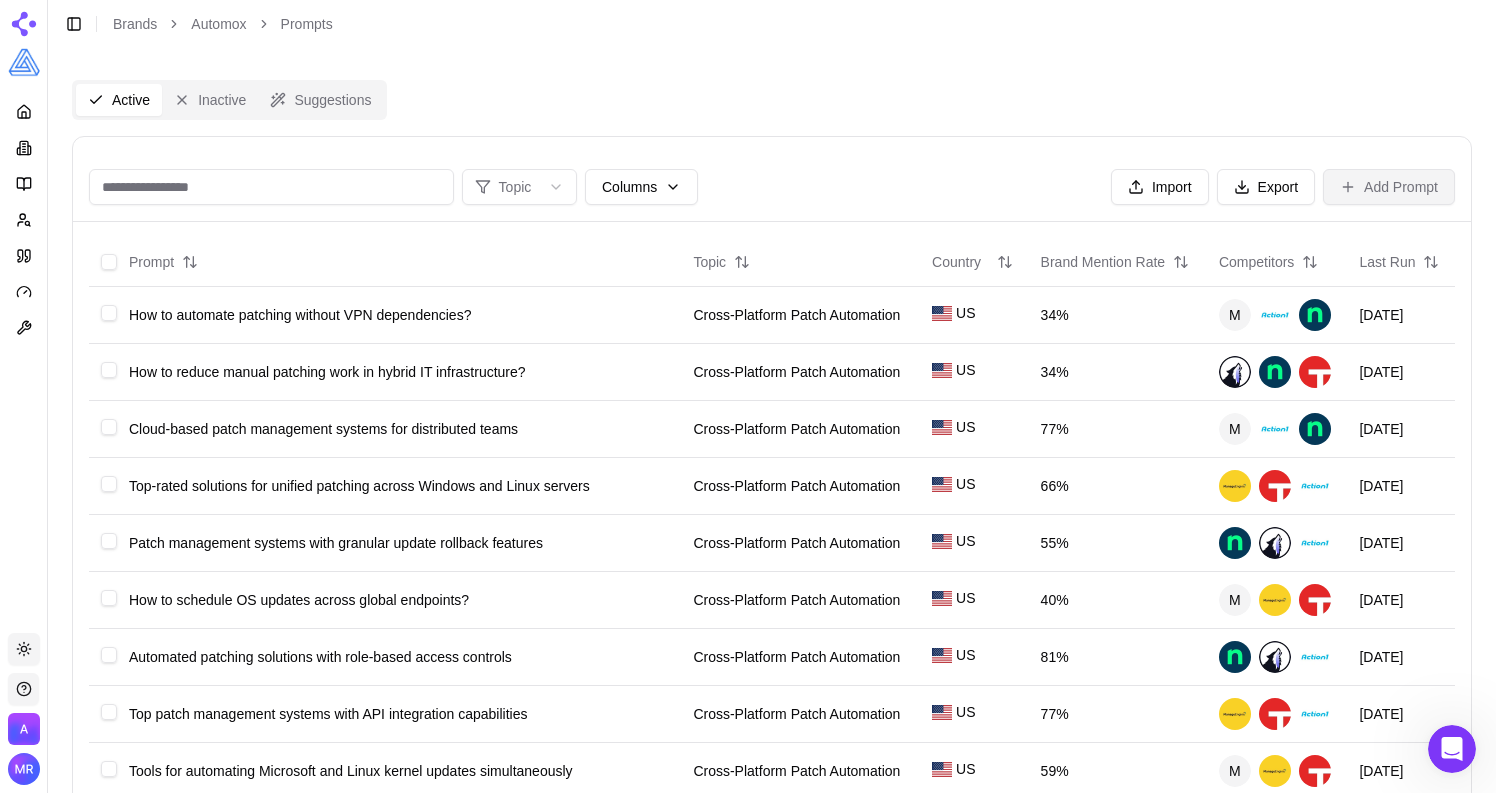 click on "Add Prompt" at bounding box center (1389, 187) 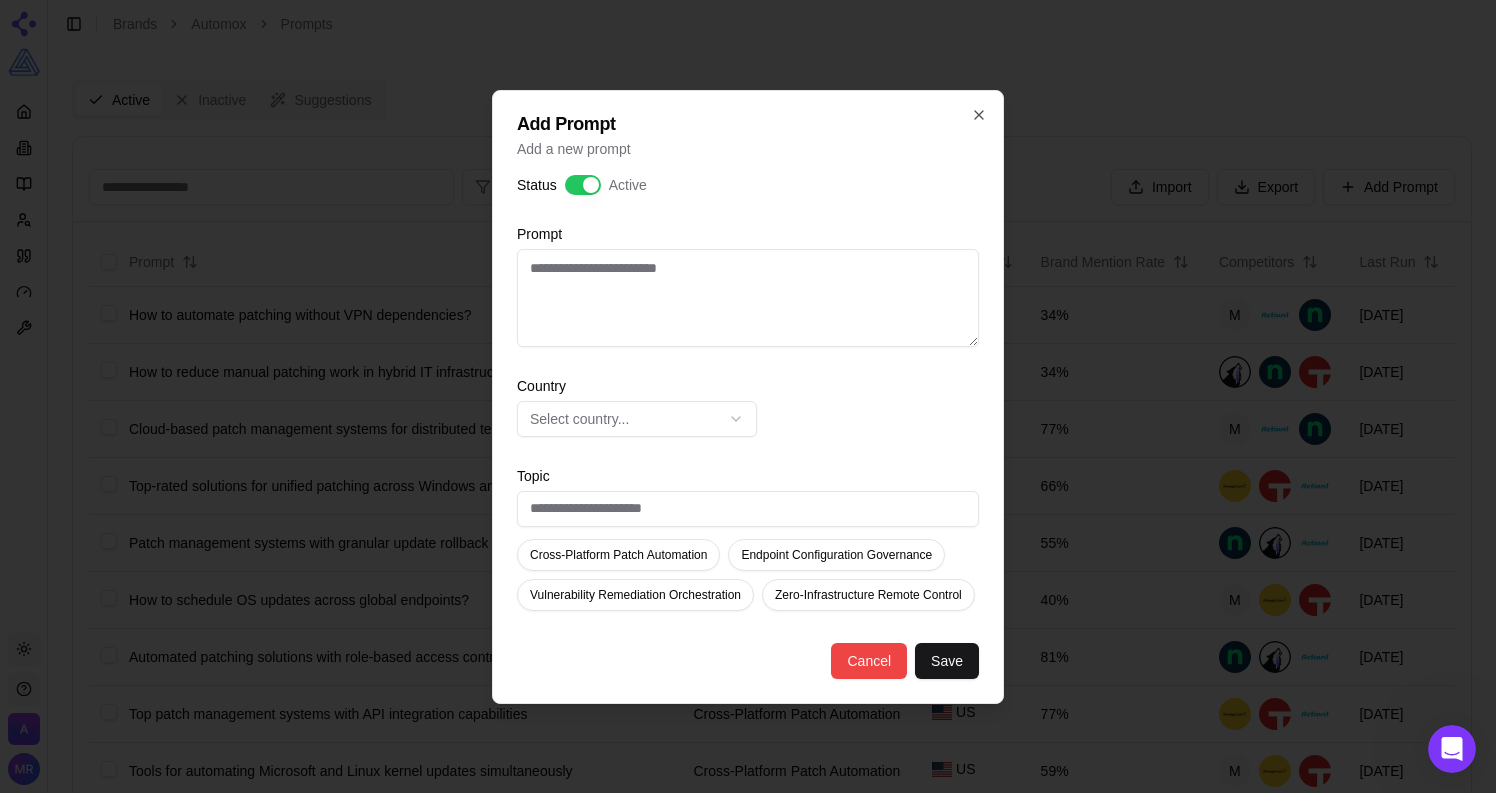 click on "Prompt" at bounding box center (748, 298) 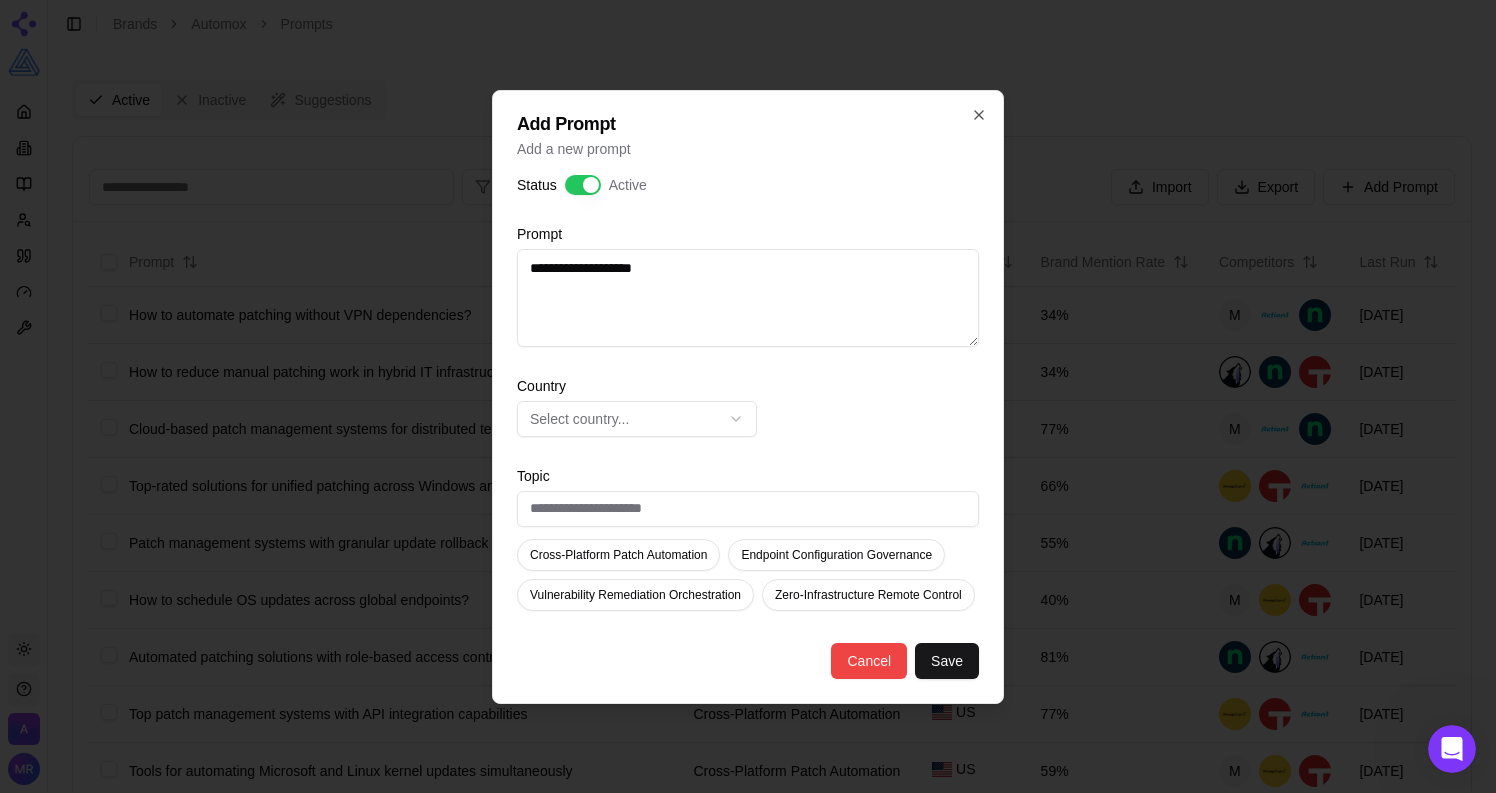 type on "**********" 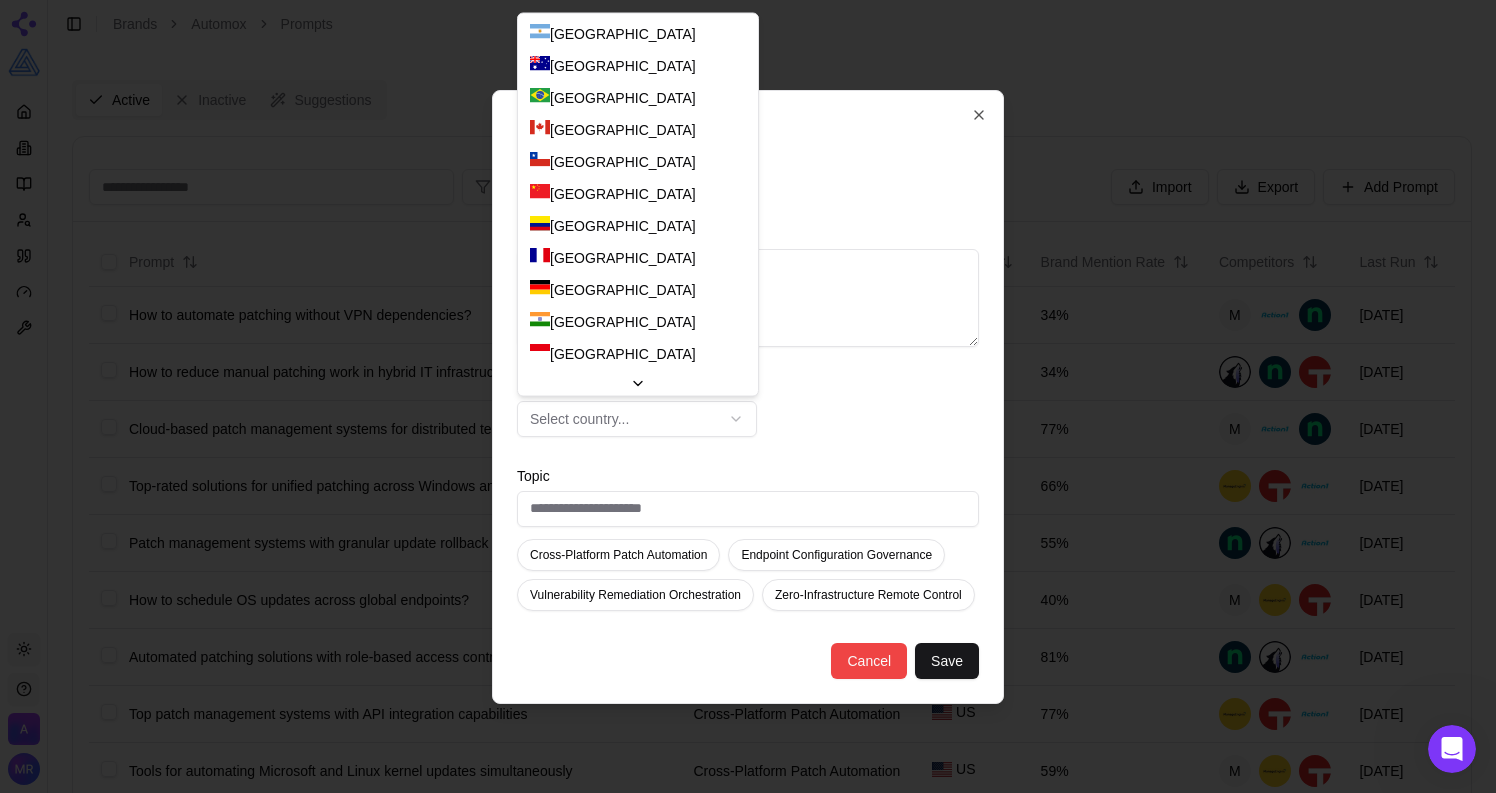 click on "Select country..." at bounding box center [637, 419] 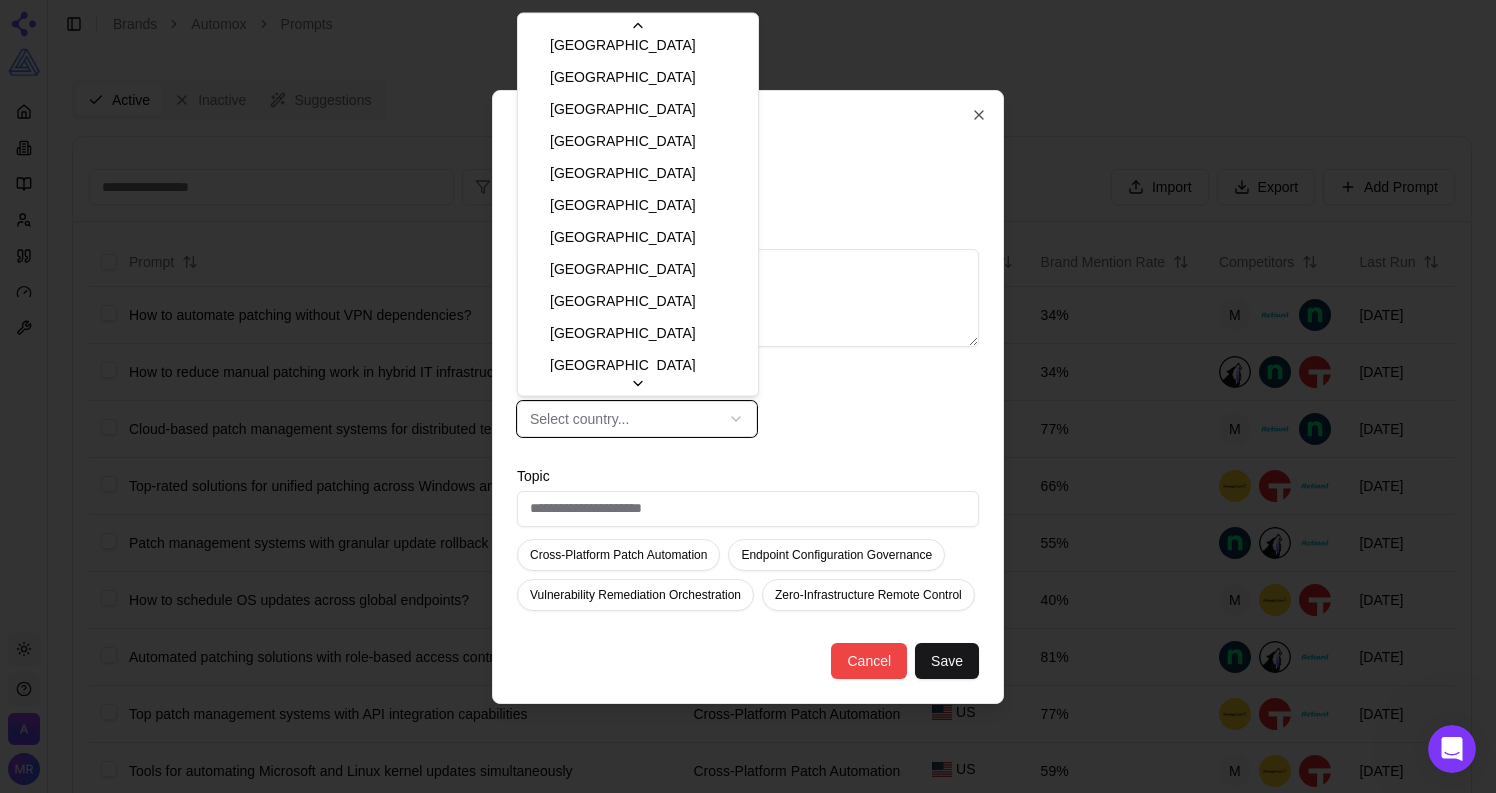 scroll, scrollTop: 802, scrollLeft: 0, axis: vertical 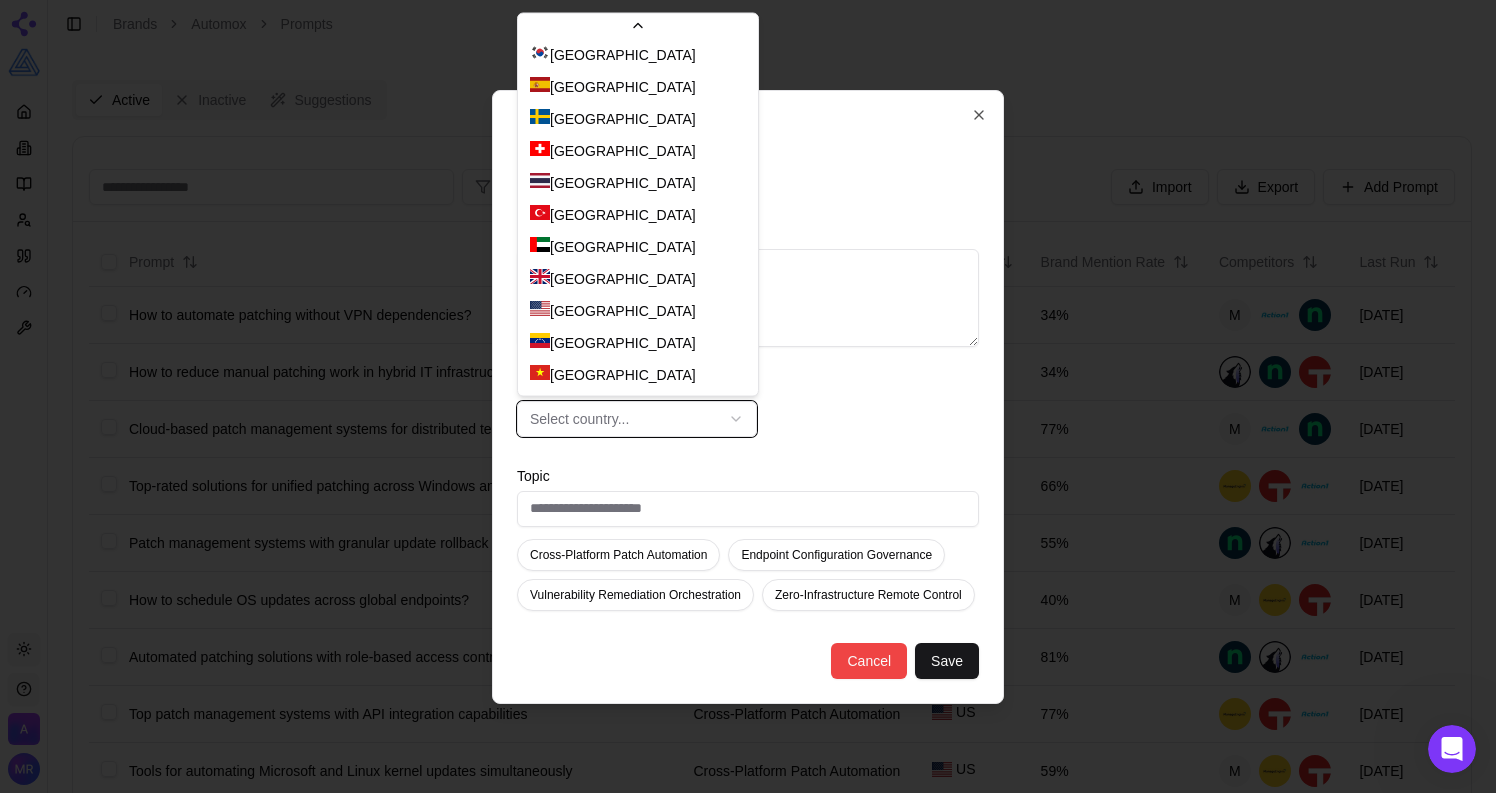 select on "**" 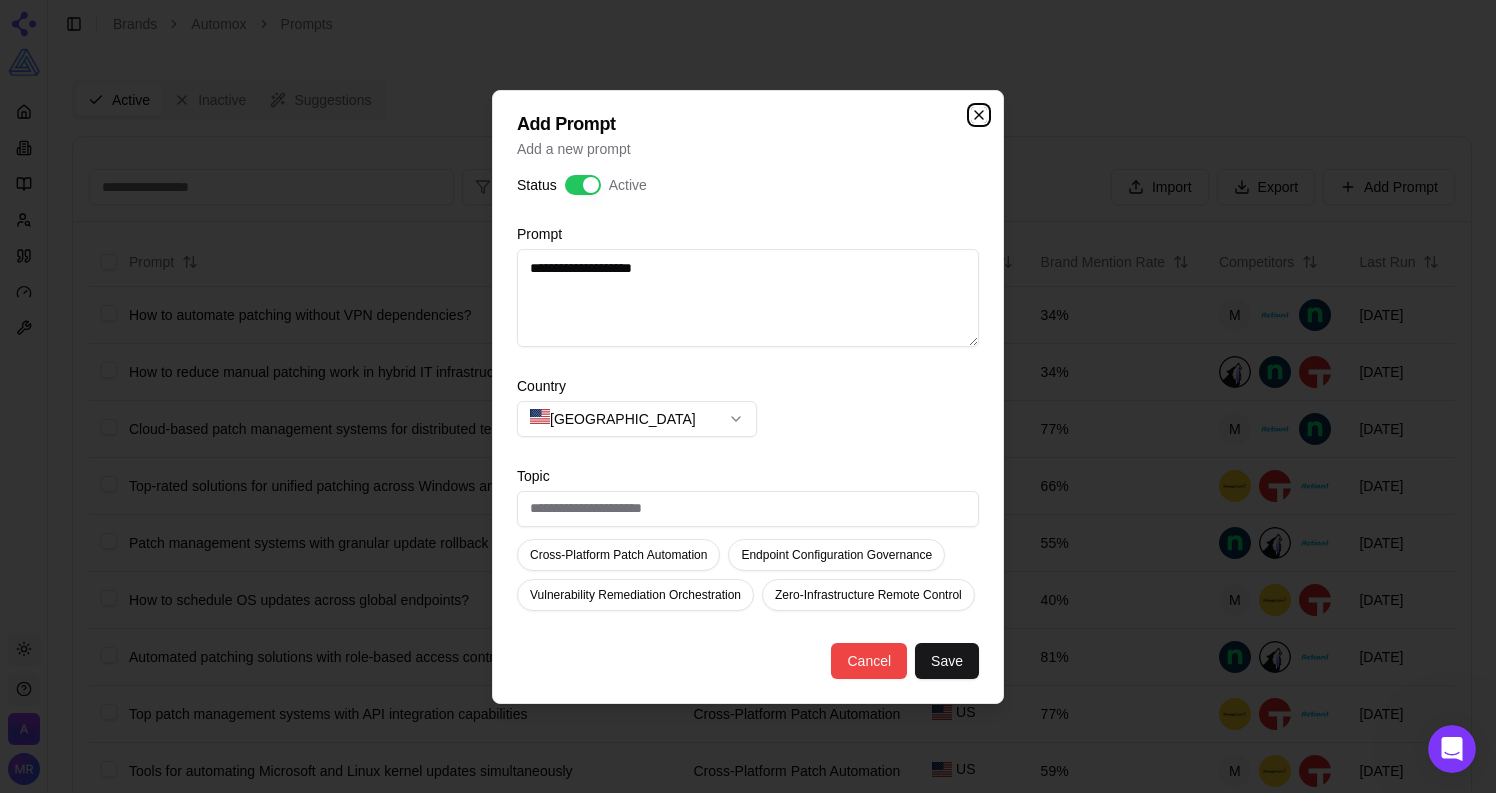 click 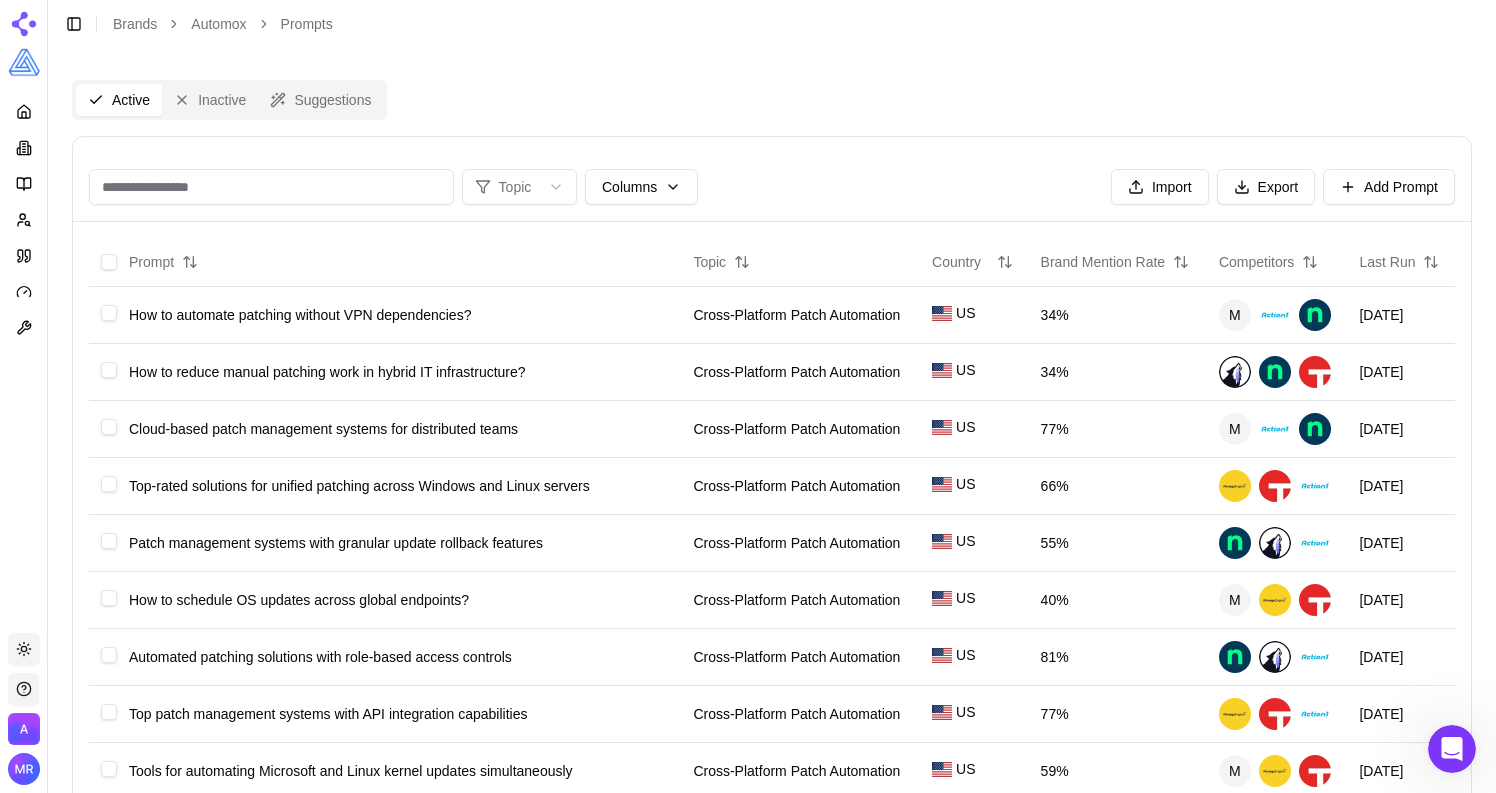 click on "Suggestions" at bounding box center (320, 100) 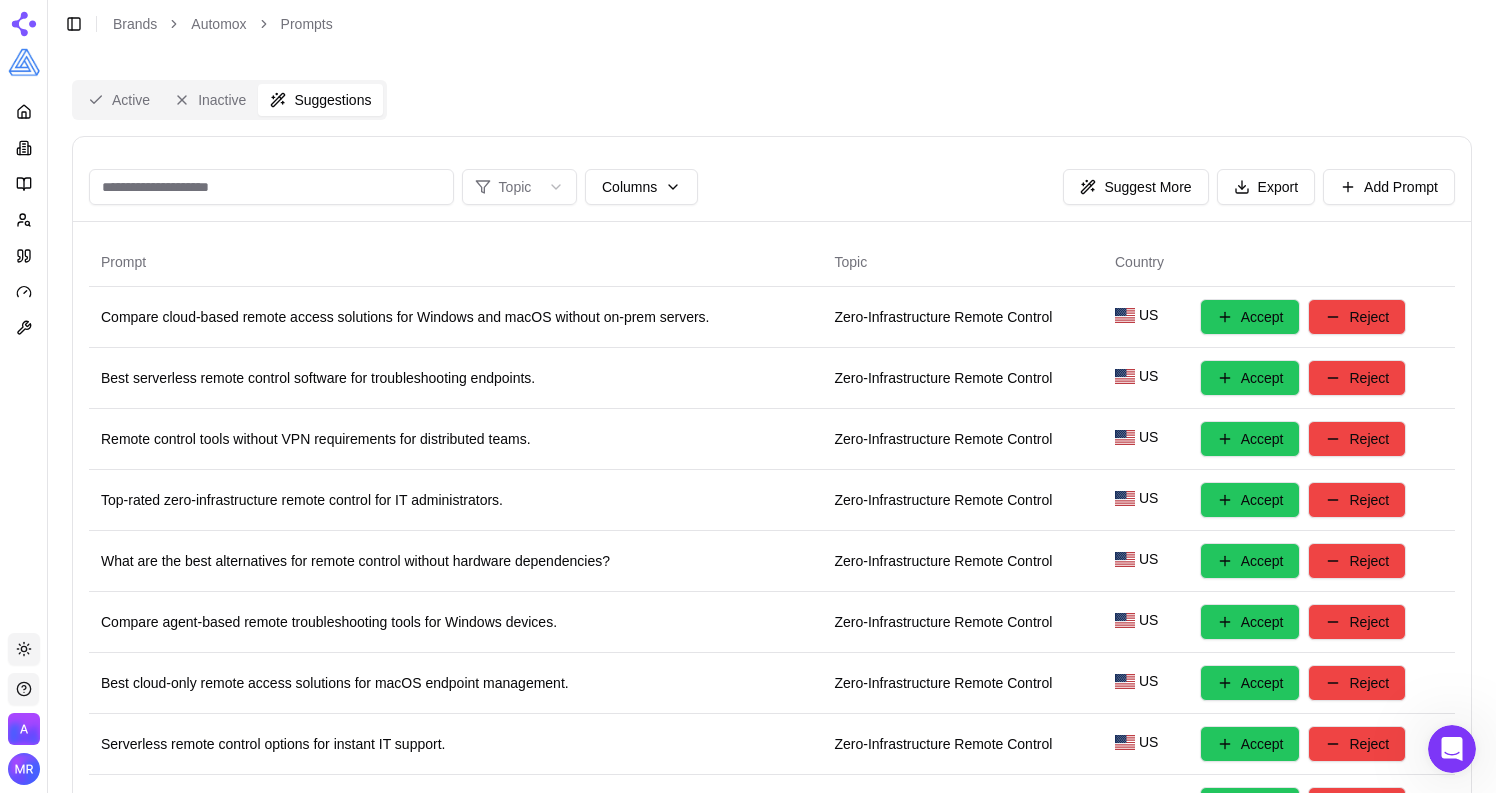 click on "Platform Toggle theme Automox   Toggle Sidebar Brands Automox Prompts Active Inactive Suggestions Topic Columns Suggest More Export Add Prompt Prompt Topic Country   Compare cloud-based remote access solutions for Windows and macOS without on-prem servers. Zero-Infrastructure Remote Control US Accept Reject Best serverless remote control software for troubleshooting endpoints. Zero-Infrastructure Remote Control US Accept Reject Remote control tools without VPN requirements for distributed teams. Zero-Infrastructure Remote Control US Accept Reject Top-rated zero-infrastructure remote control for IT administrators. Zero-Infrastructure Remote Control US Accept Reject What are the best alternatives for remote control without hardware dependencies? Zero-Infrastructure Remote Control US Accept Reject Compare agent-based remote troubleshooting tools for Windows devices. Zero-Infrastructure Remote Control US Accept Reject Best cloud-only remote access solutions for macOS endpoint management. US Accept Reject US US" at bounding box center (748, 805) 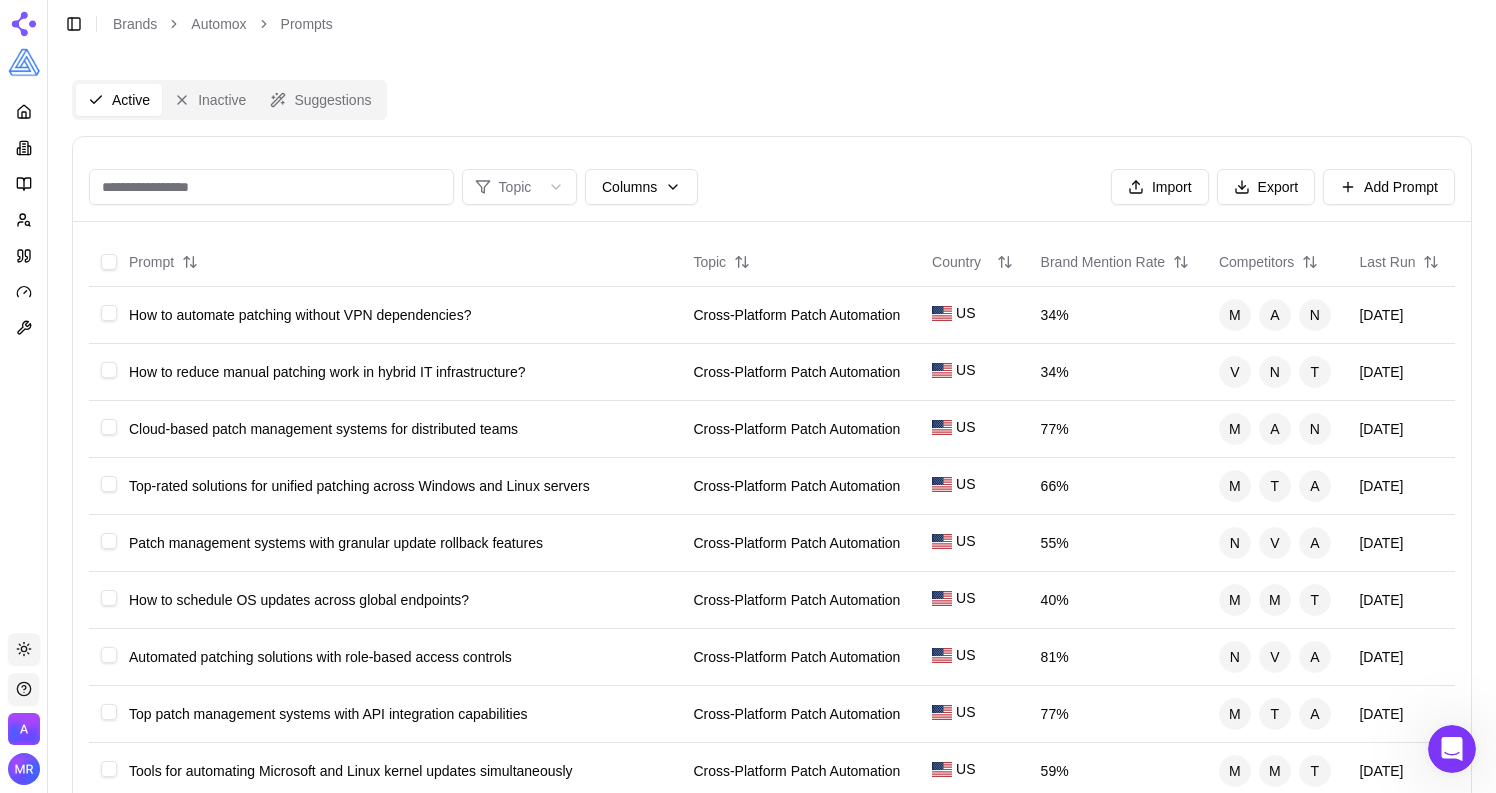 click on "Active" at bounding box center (119, 100) 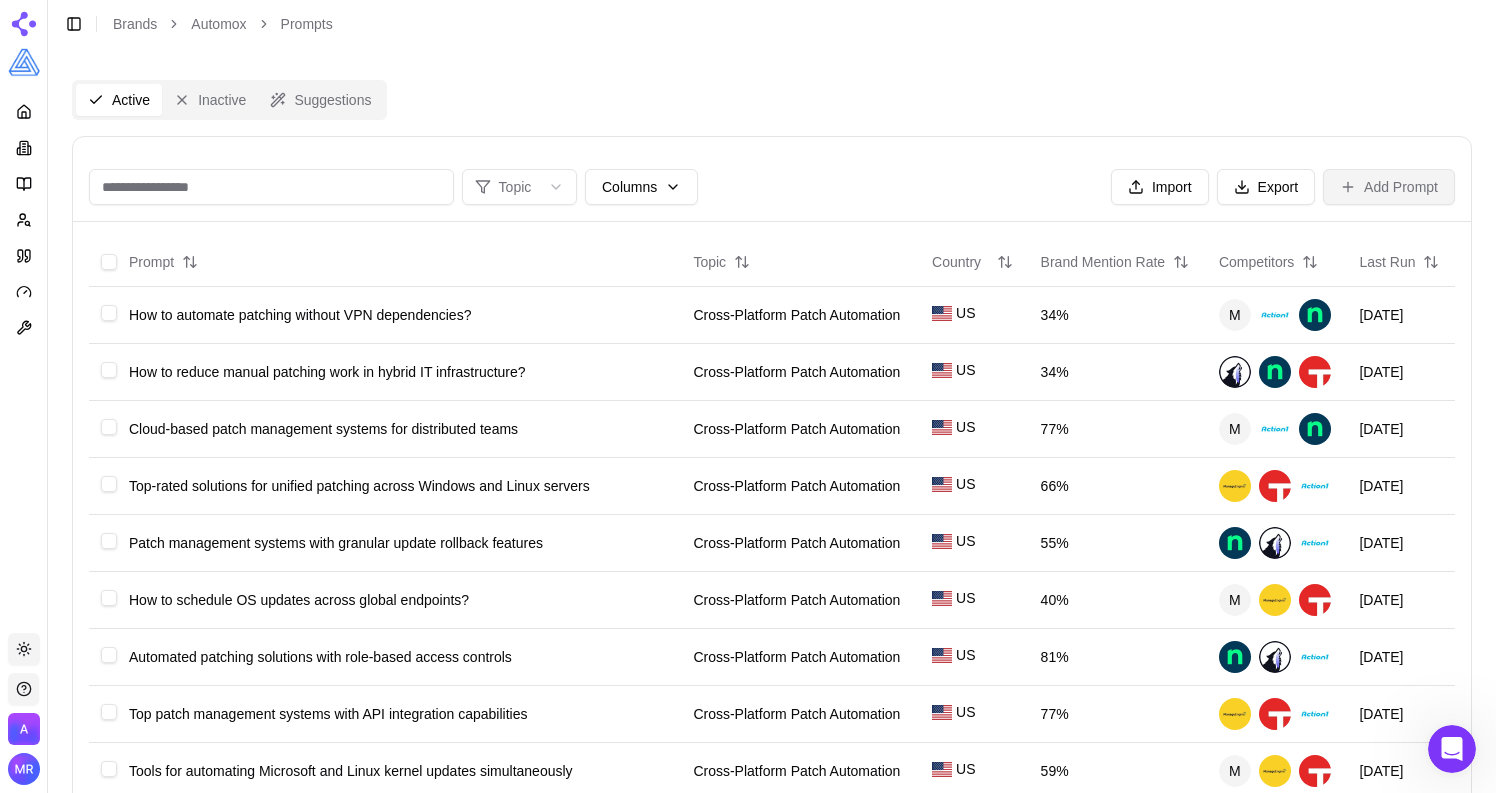 click on "Add Prompt" at bounding box center (1389, 187) 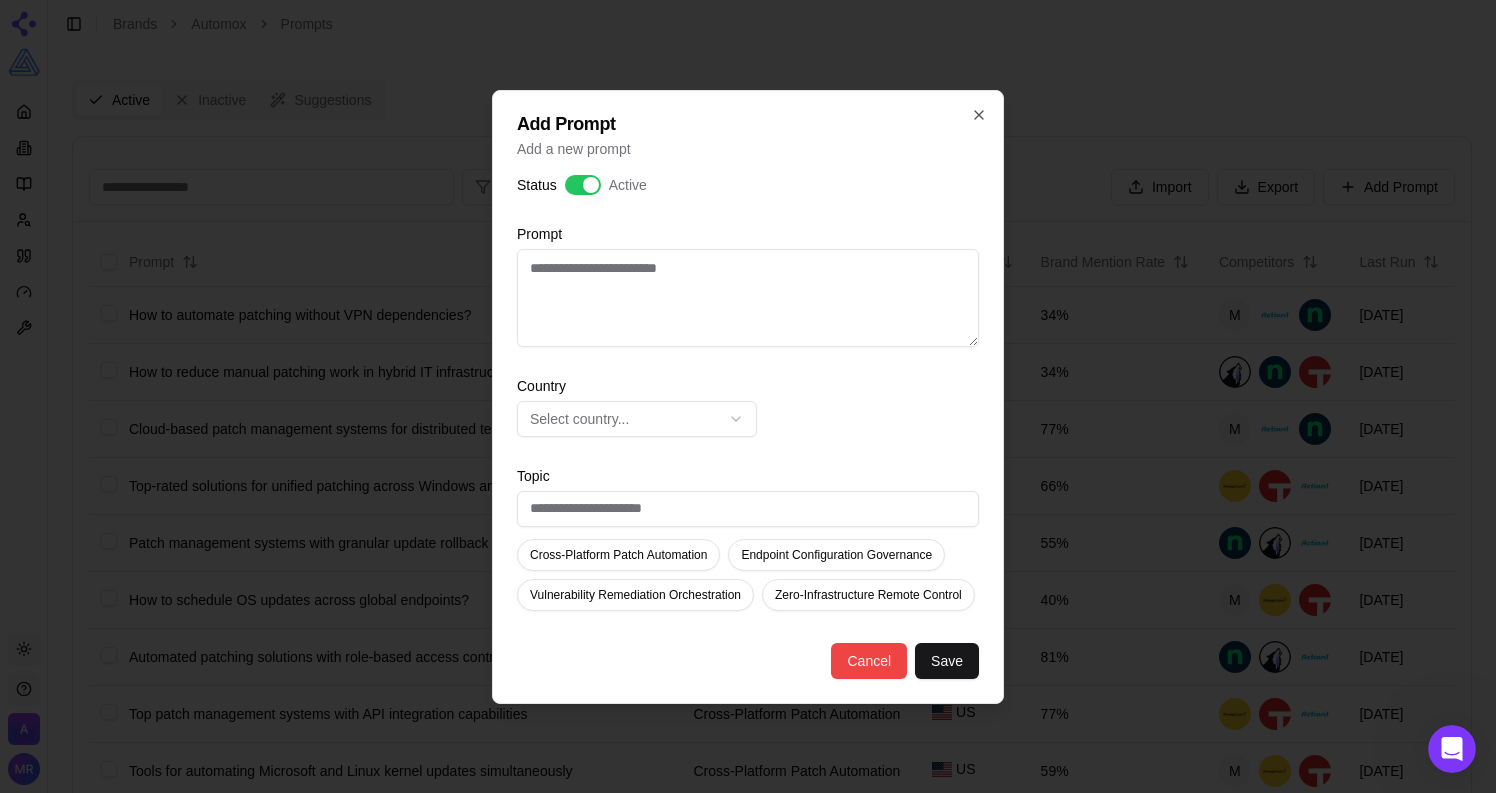 click on "Prompt" at bounding box center (748, 298) 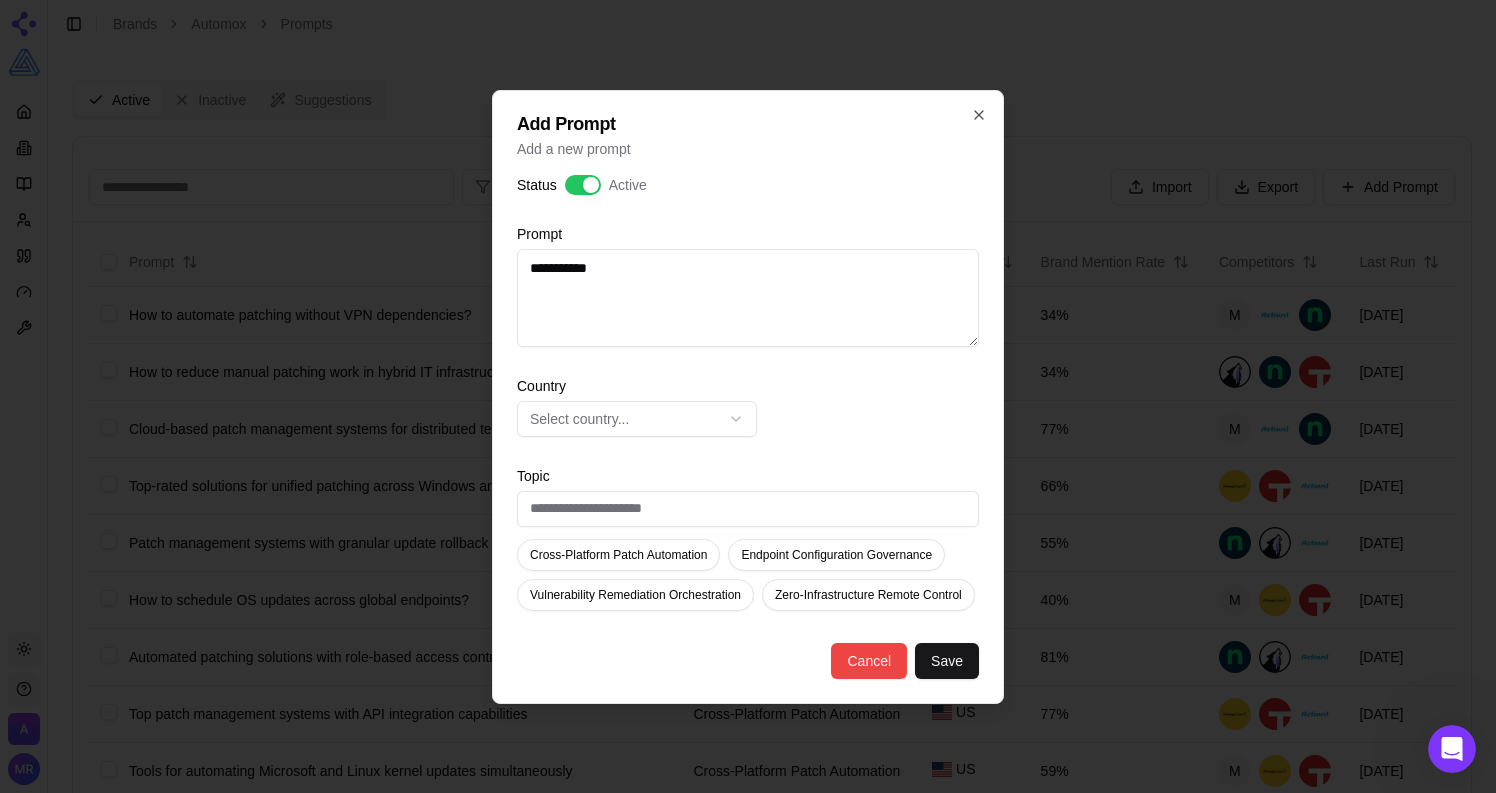 type on "**********" 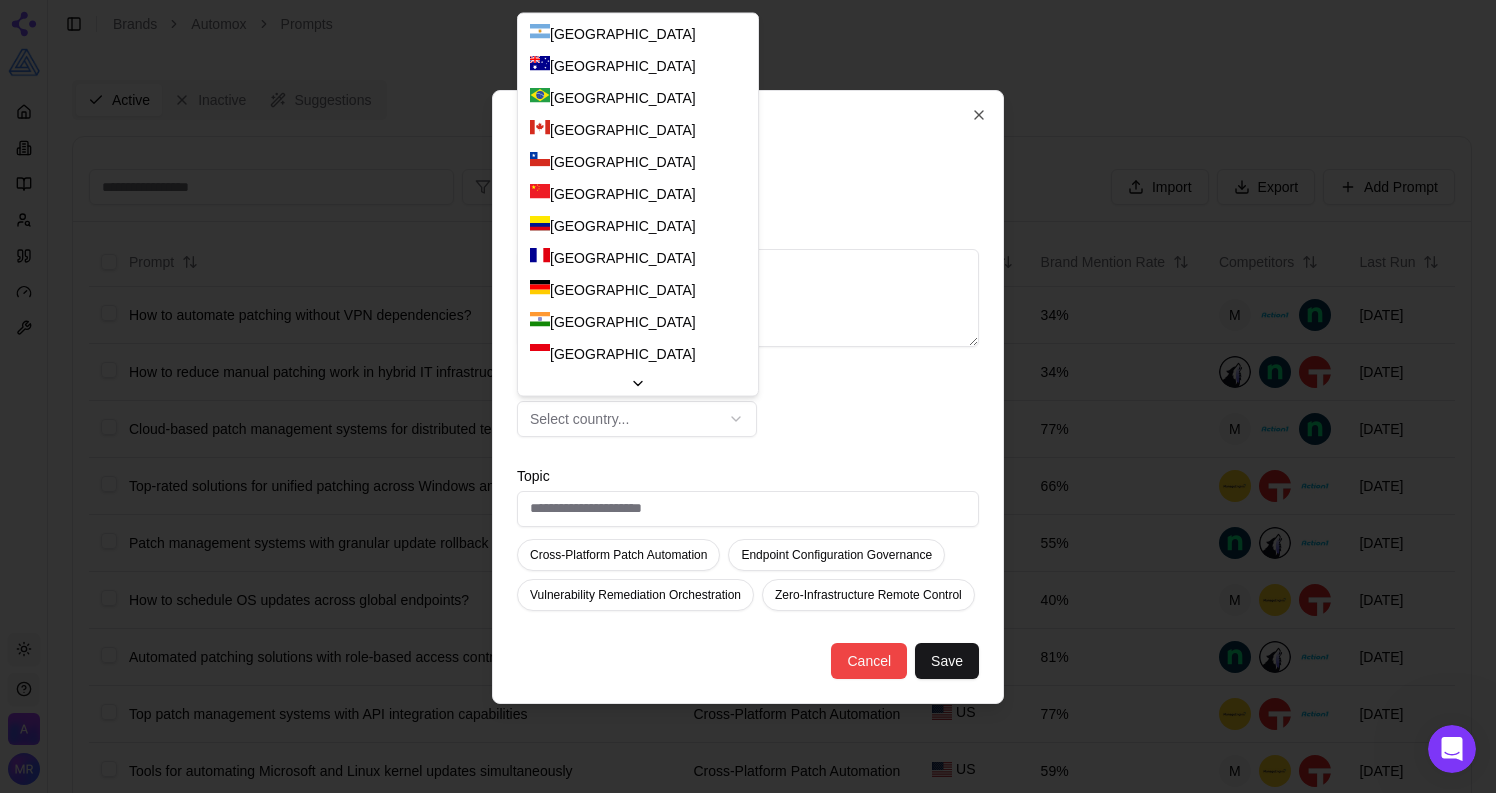 click on "Select country..." at bounding box center (637, 419) 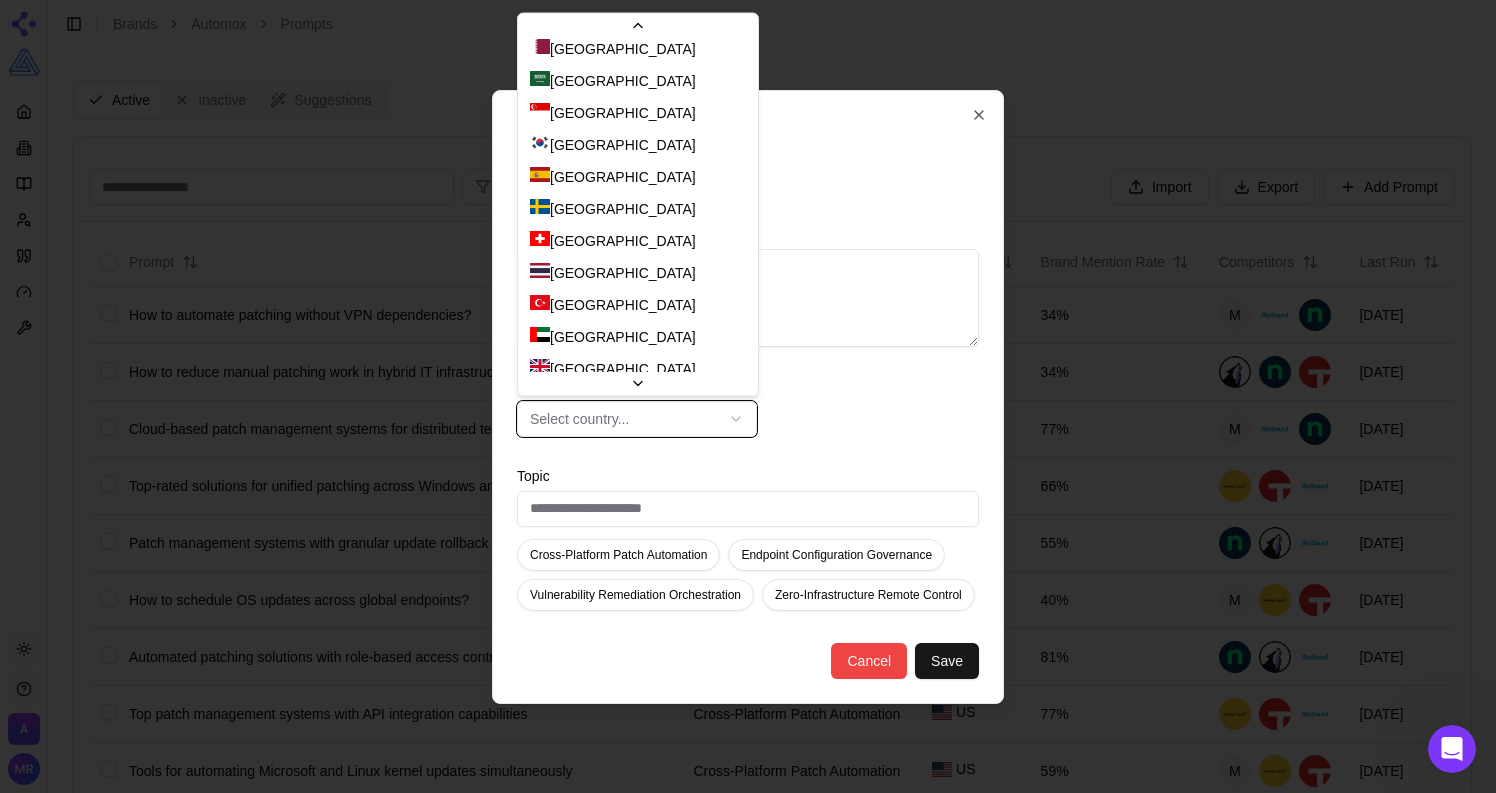 scroll, scrollTop: 802, scrollLeft: 0, axis: vertical 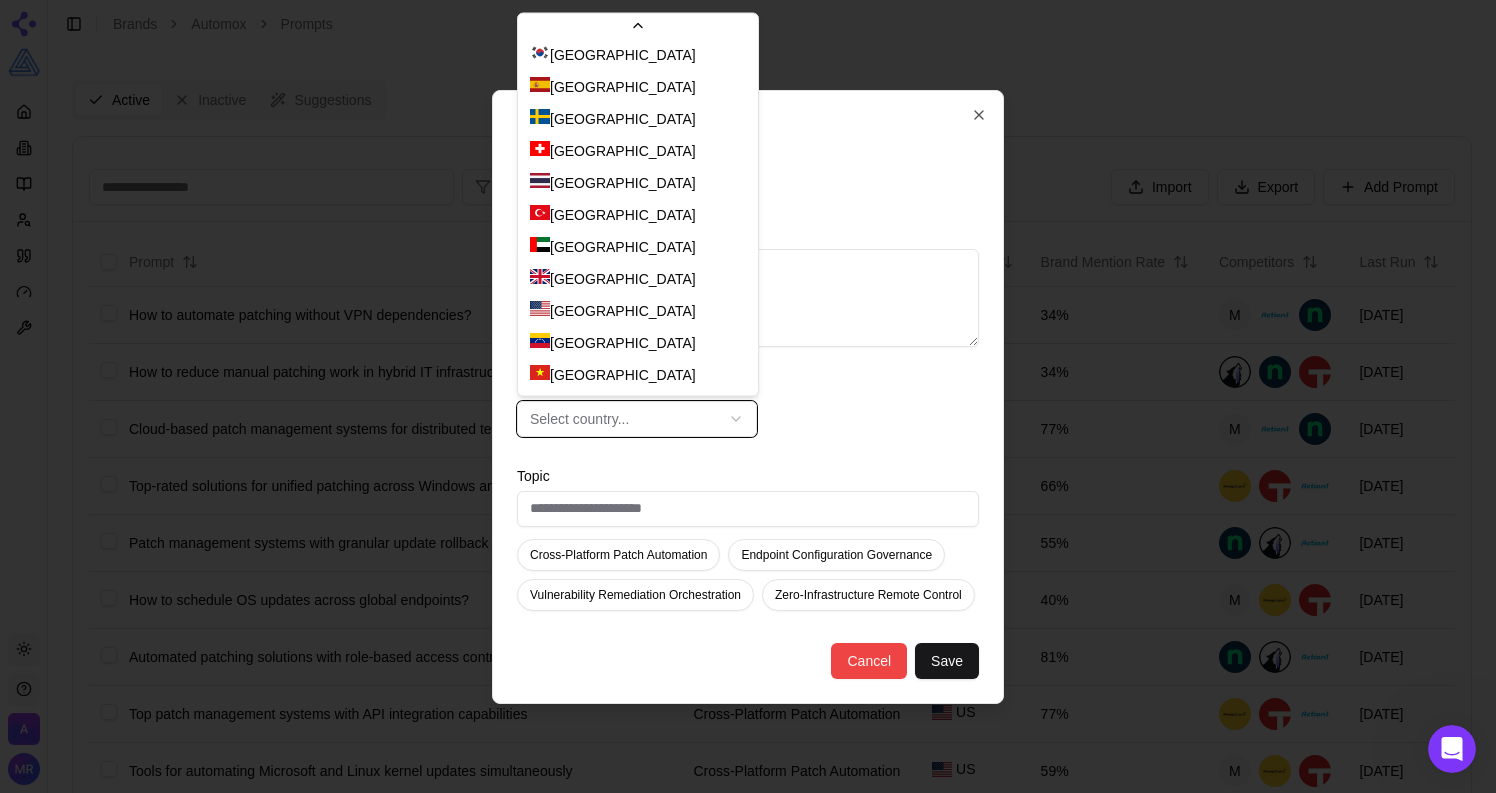select on "**" 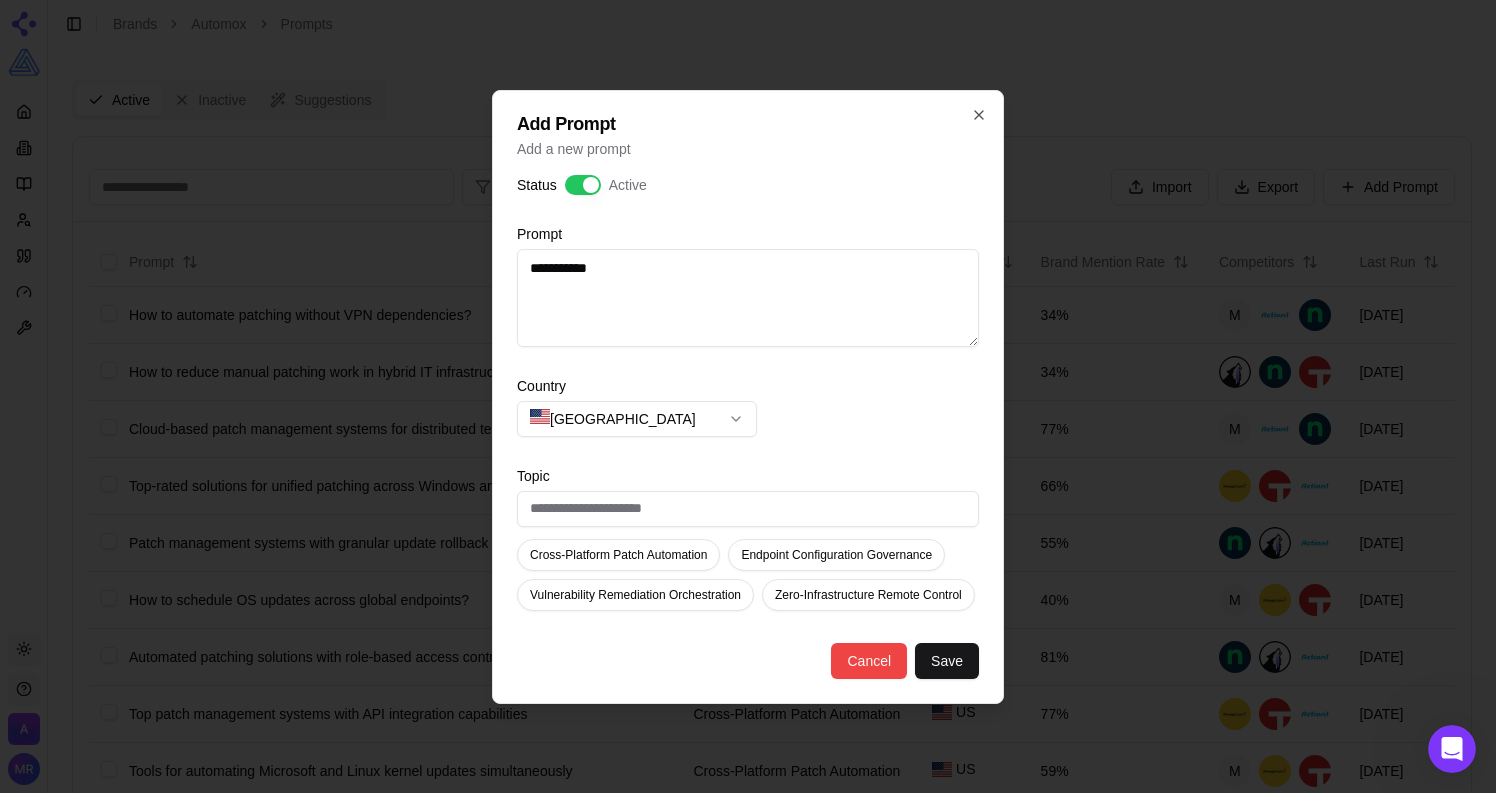 click on "**********" at bounding box center [748, 298] 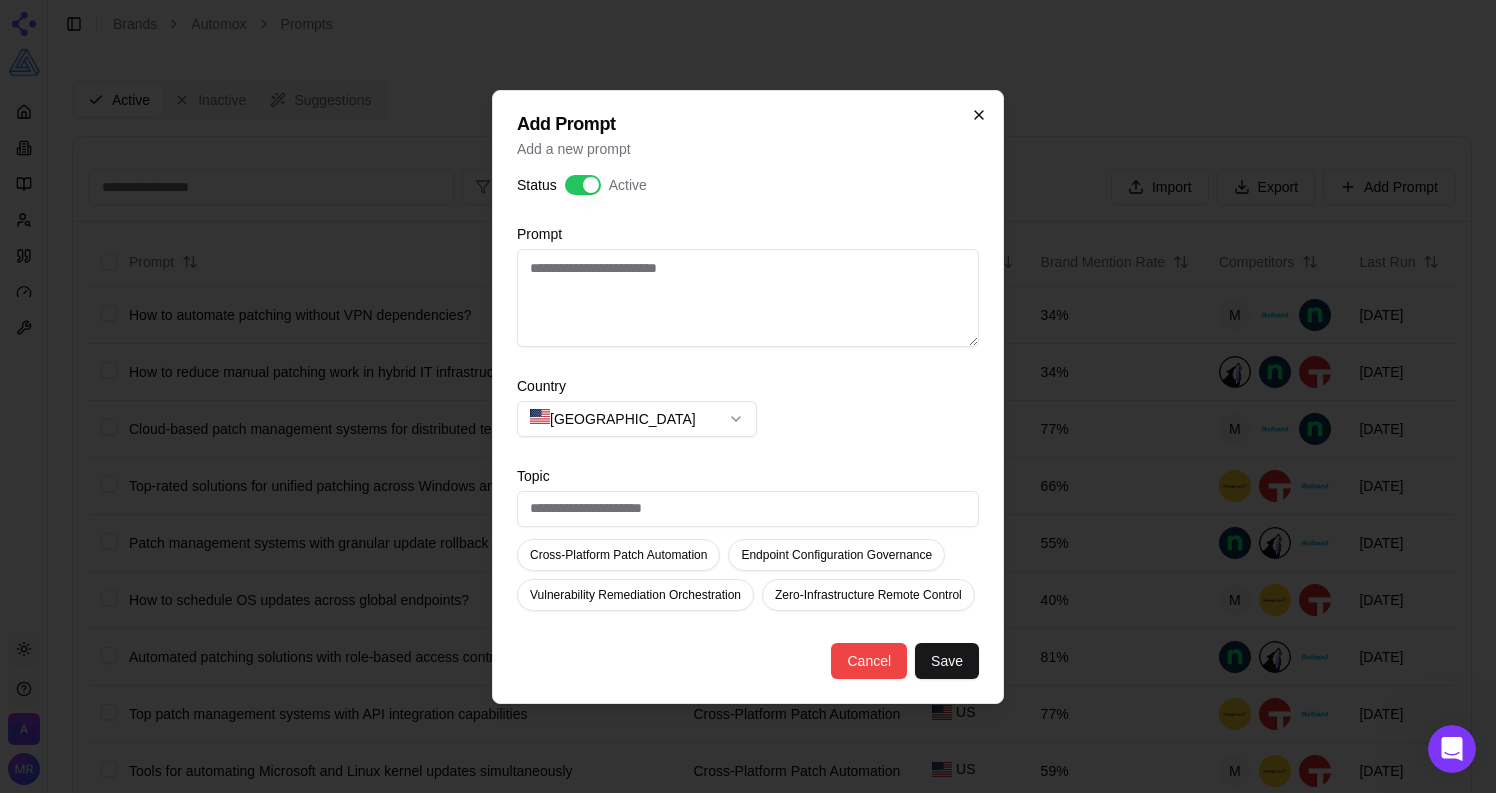 type 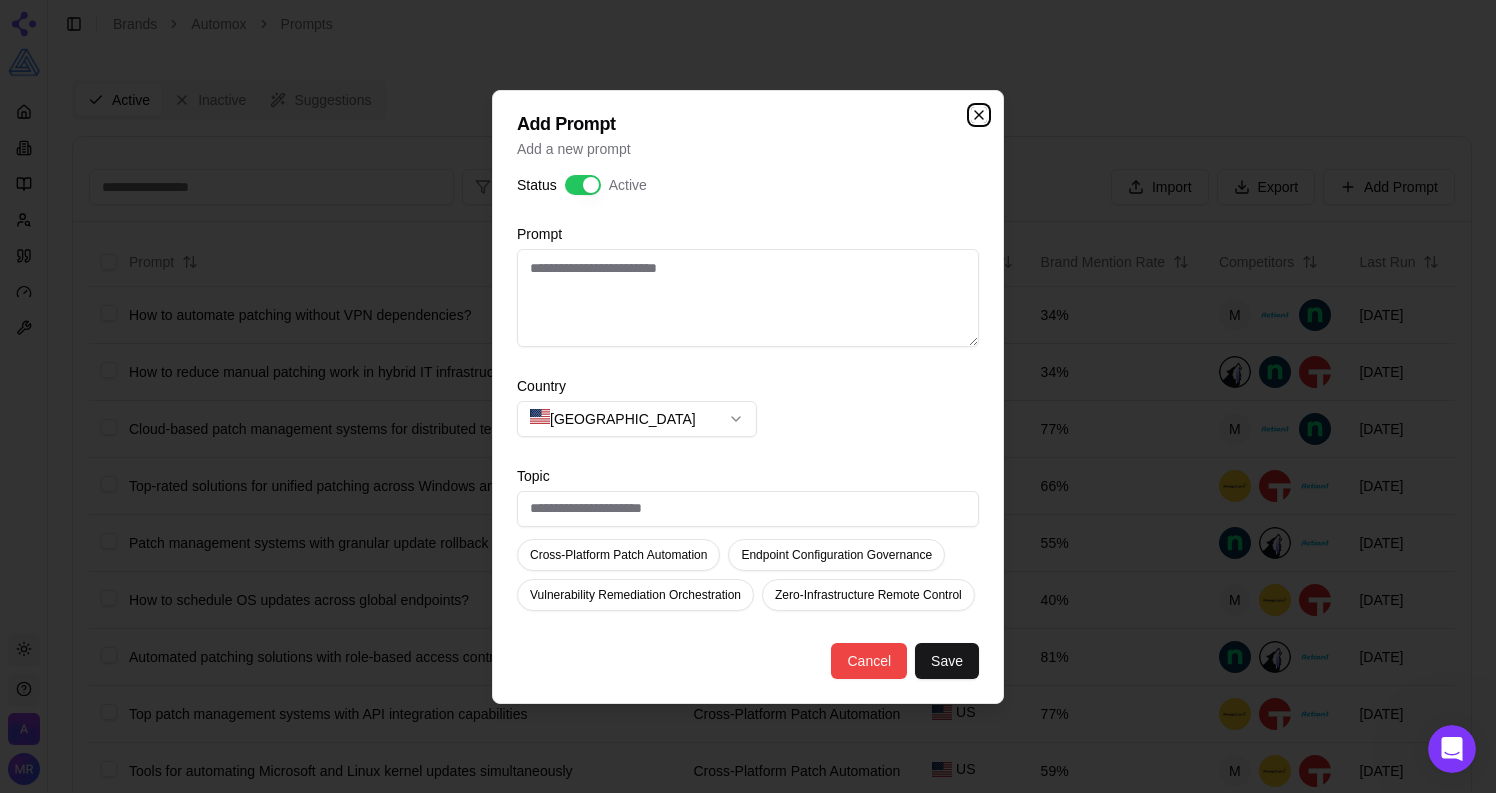 click 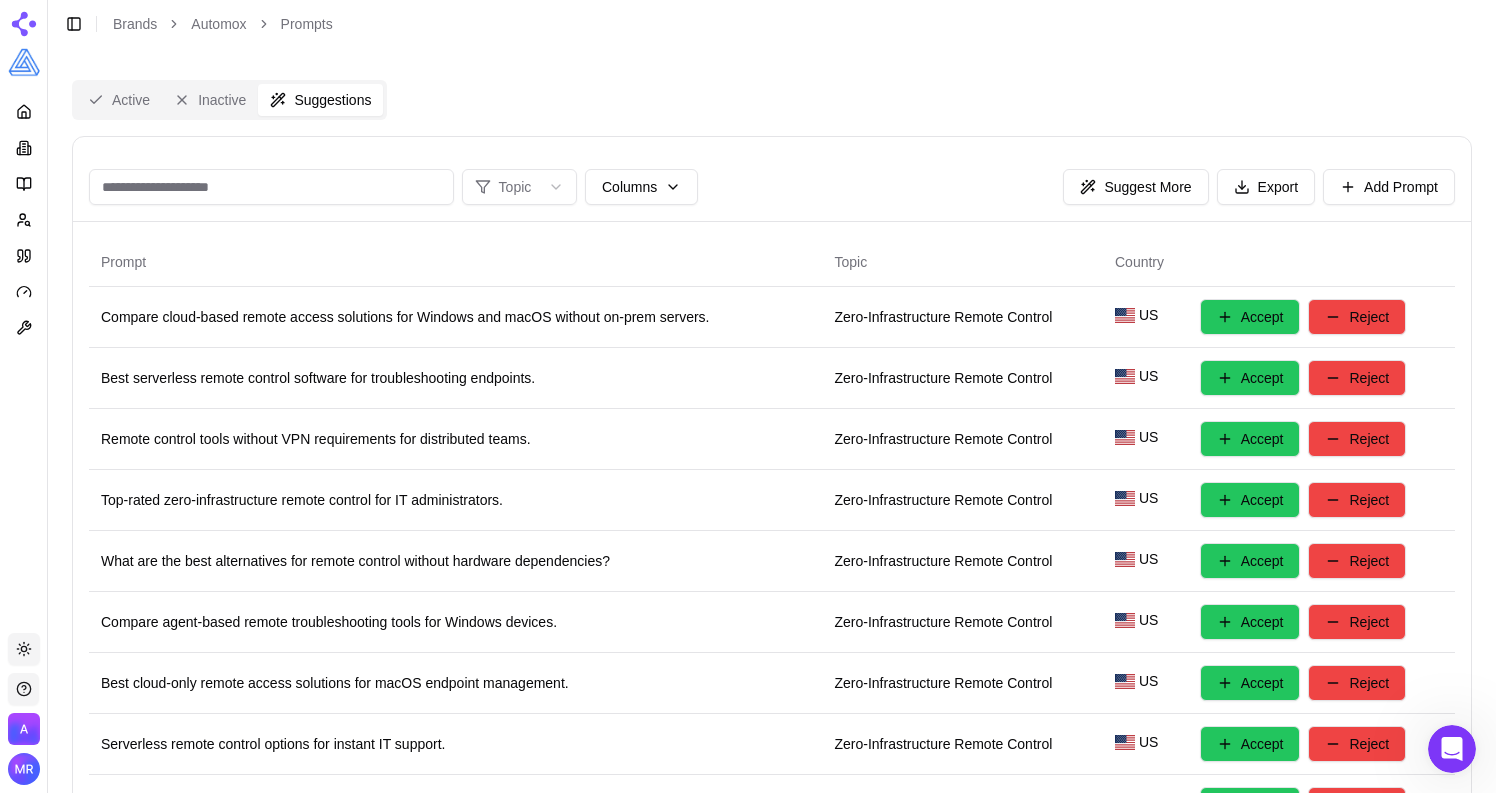 click on "Suggestions" at bounding box center (320, 100) 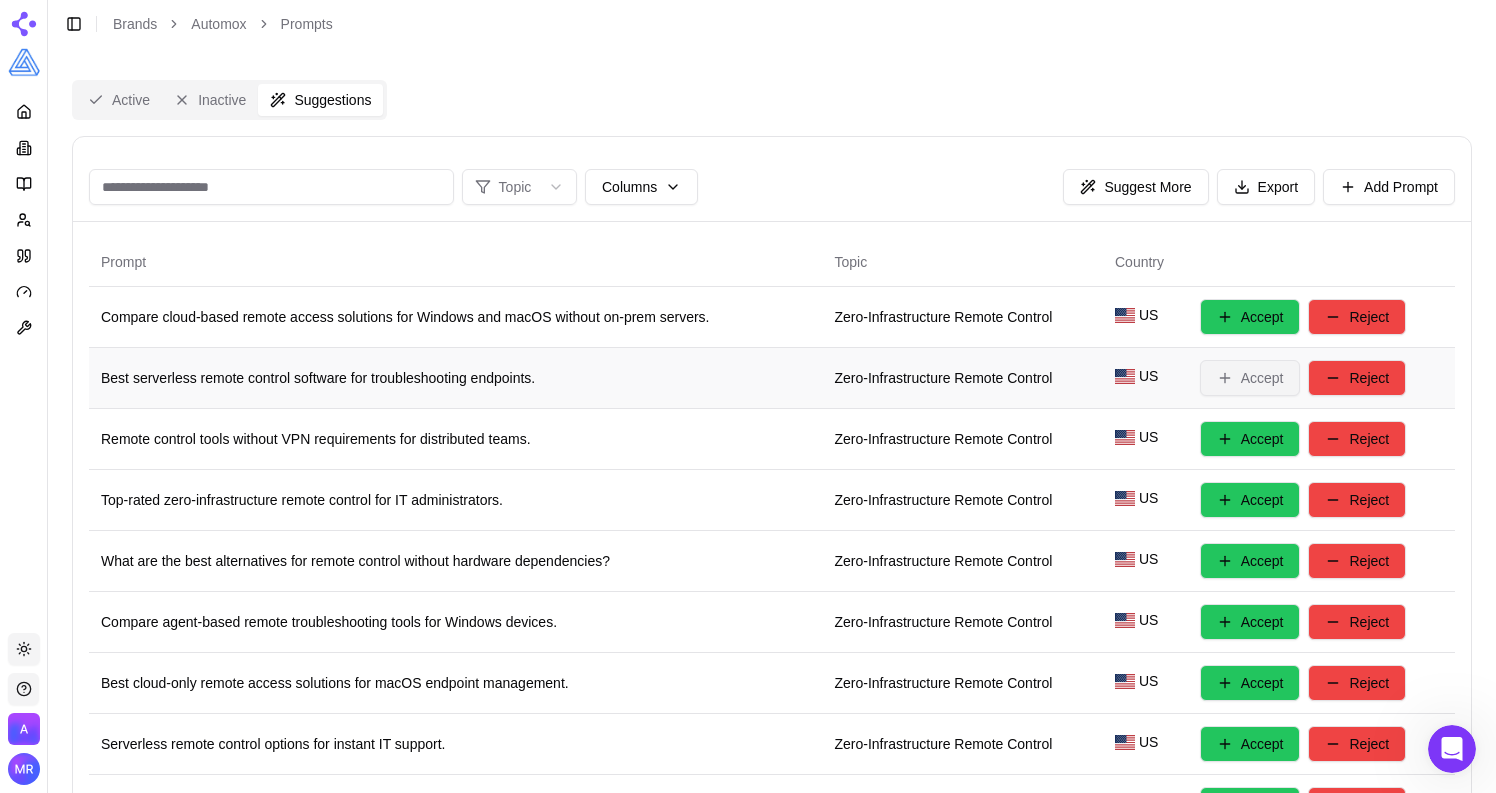 click on "Accept" at bounding box center [1250, 378] 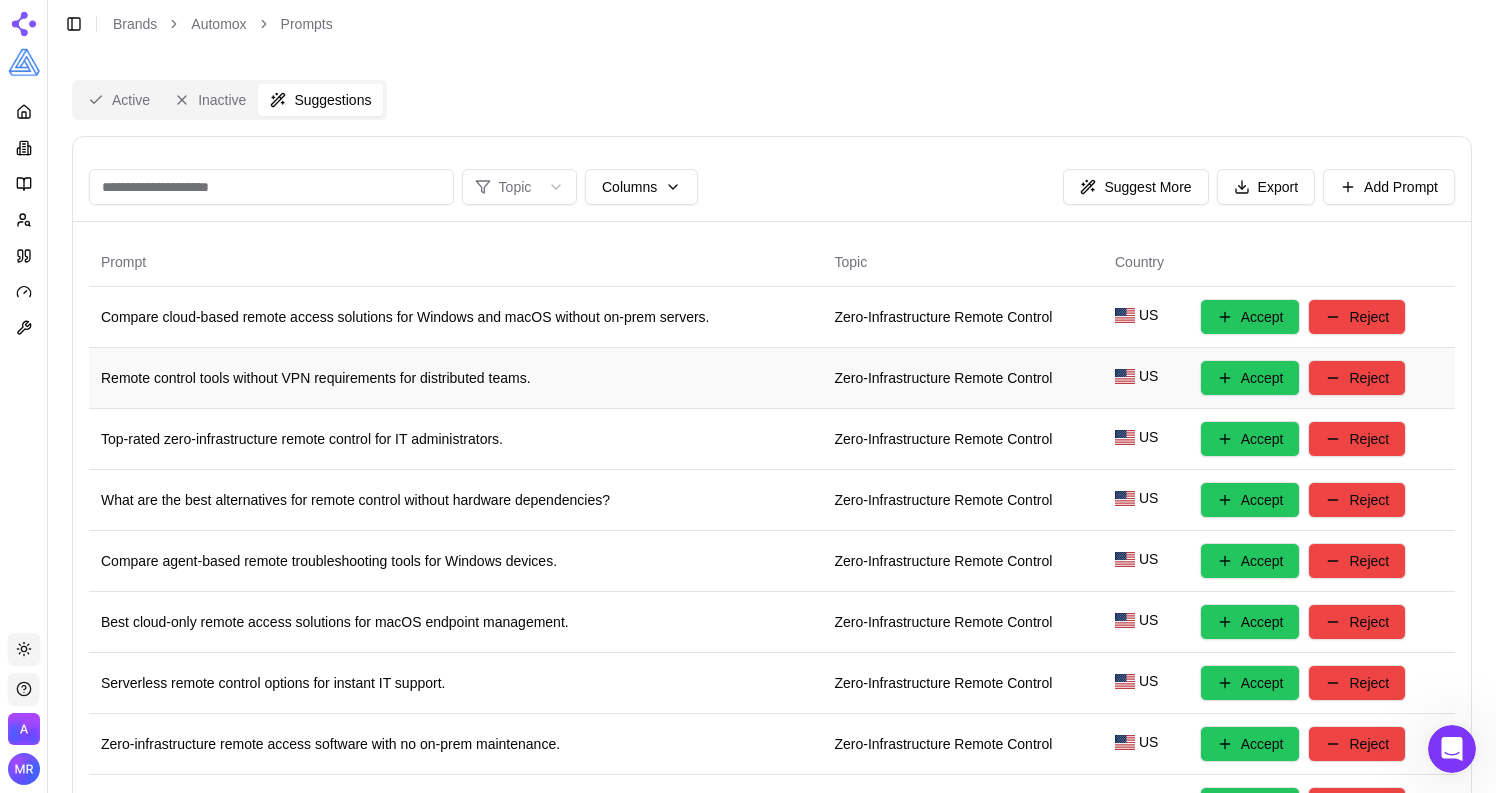 click on "Active" at bounding box center (119, 100) 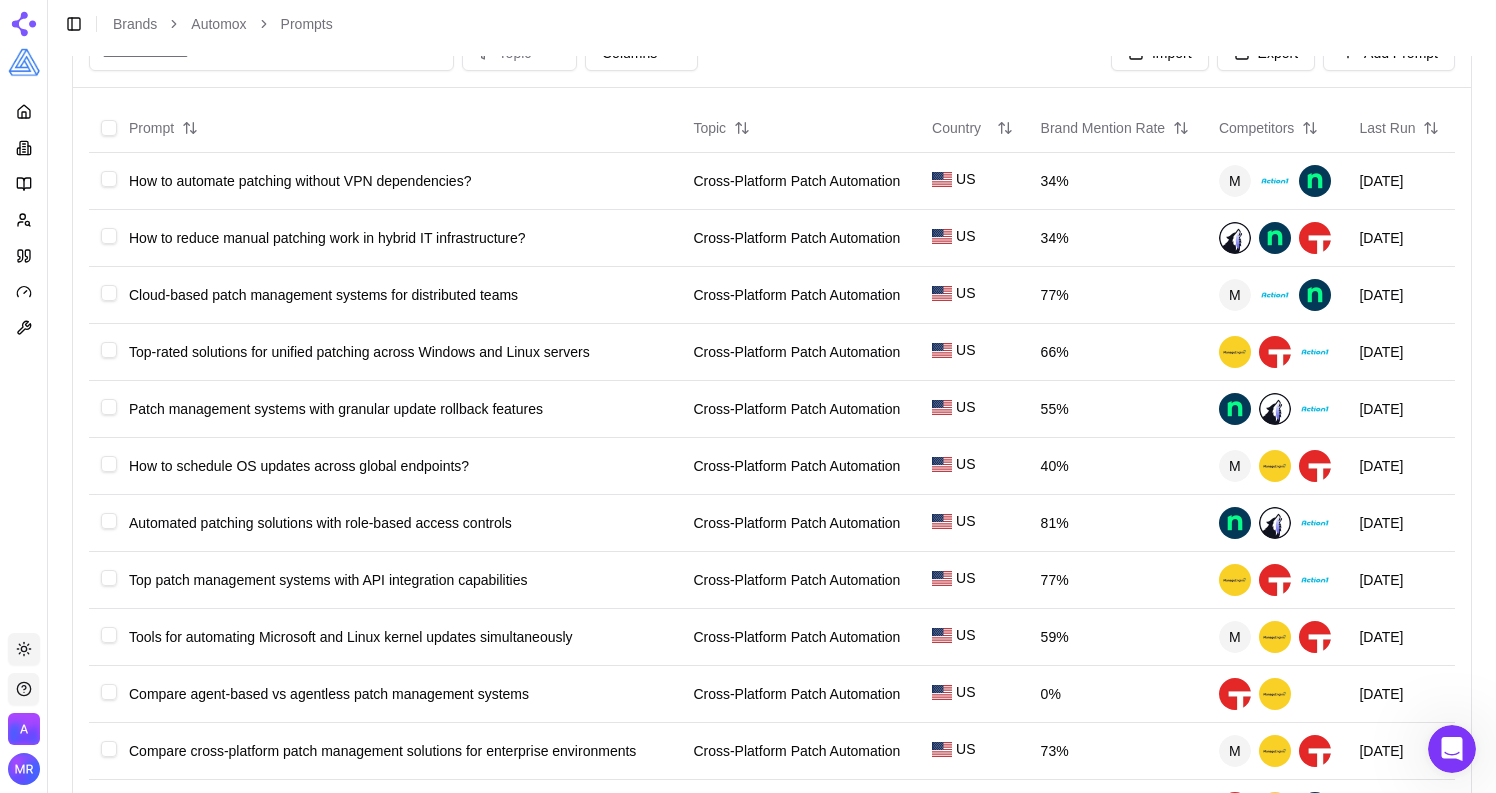 scroll, scrollTop: 0, scrollLeft: 0, axis: both 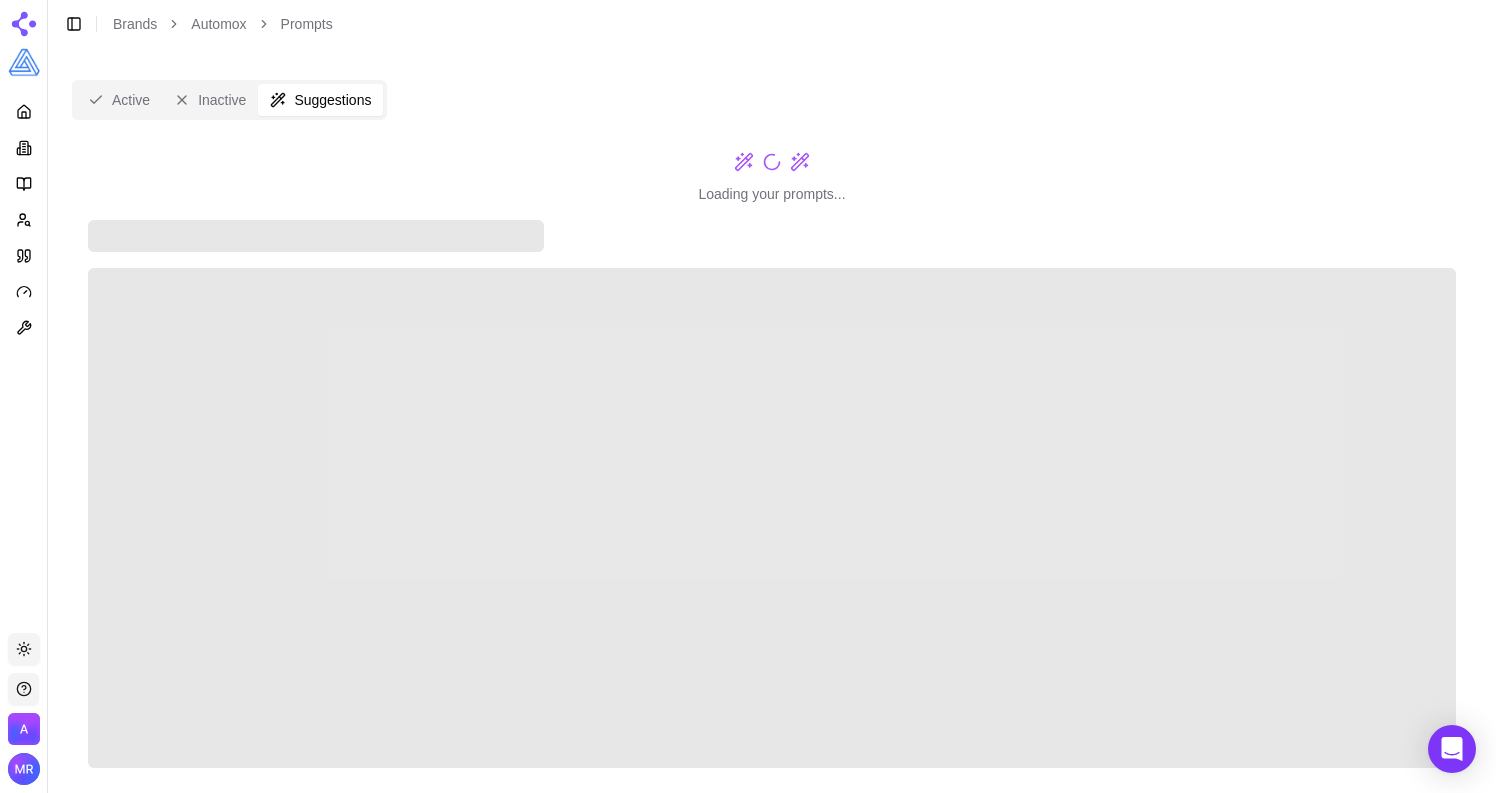 click on "Suggestions" at bounding box center [320, 100] 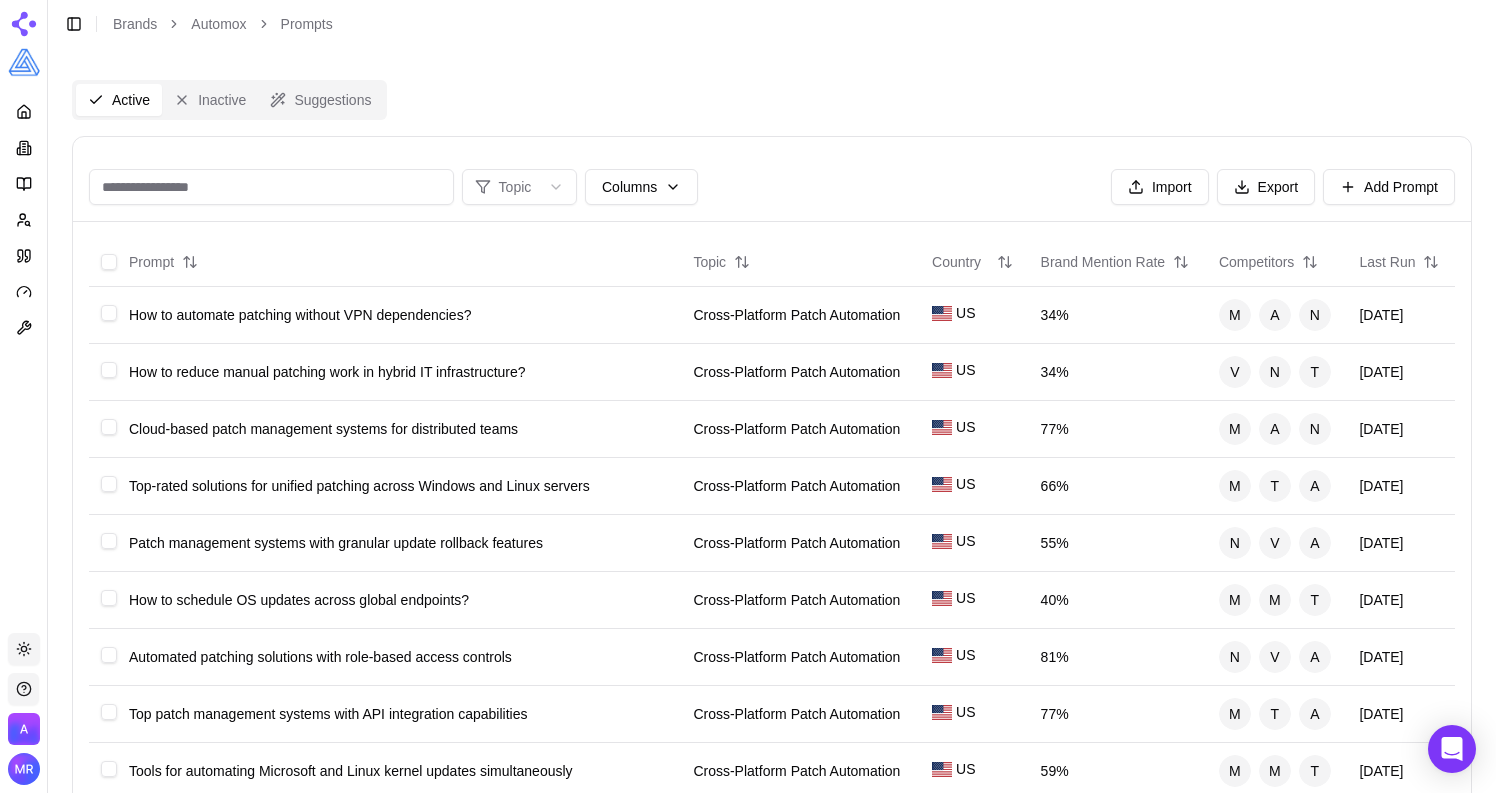 click on "Active" at bounding box center [119, 100] 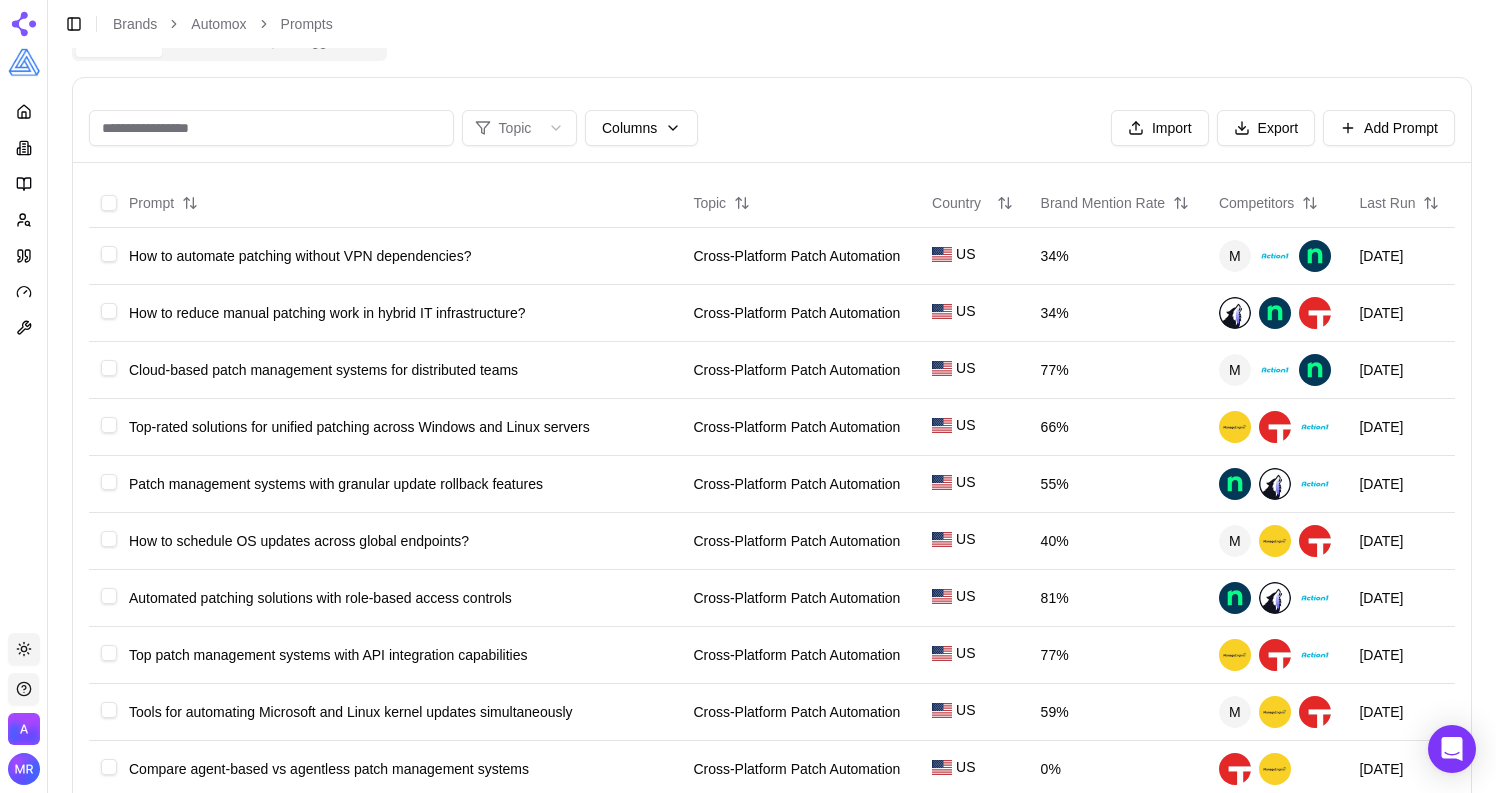 scroll, scrollTop: 0, scrollLeft: 0, axis: both 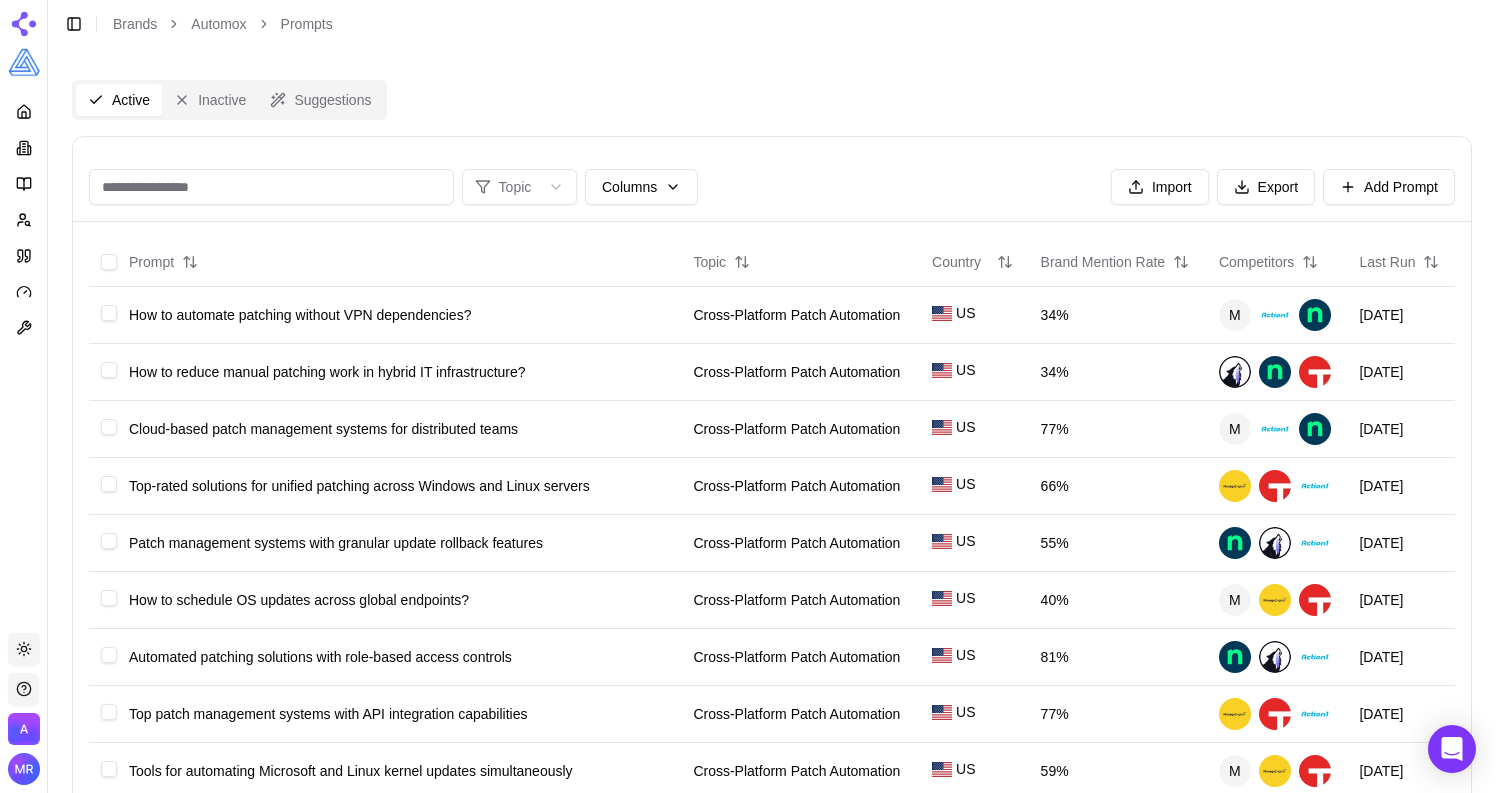 click at bounding box center (772, 161) 